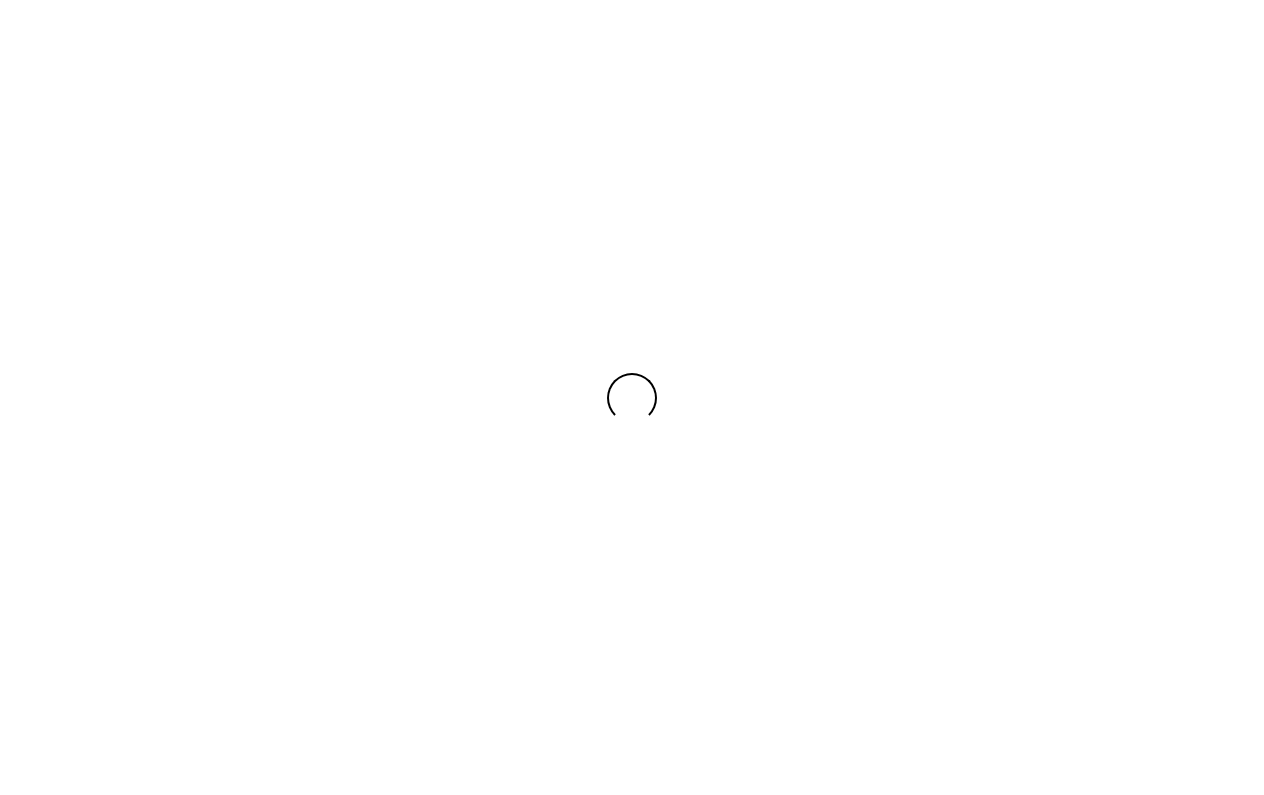 scroll, scrollTop: 0, scrollLeft: 0, axis: both 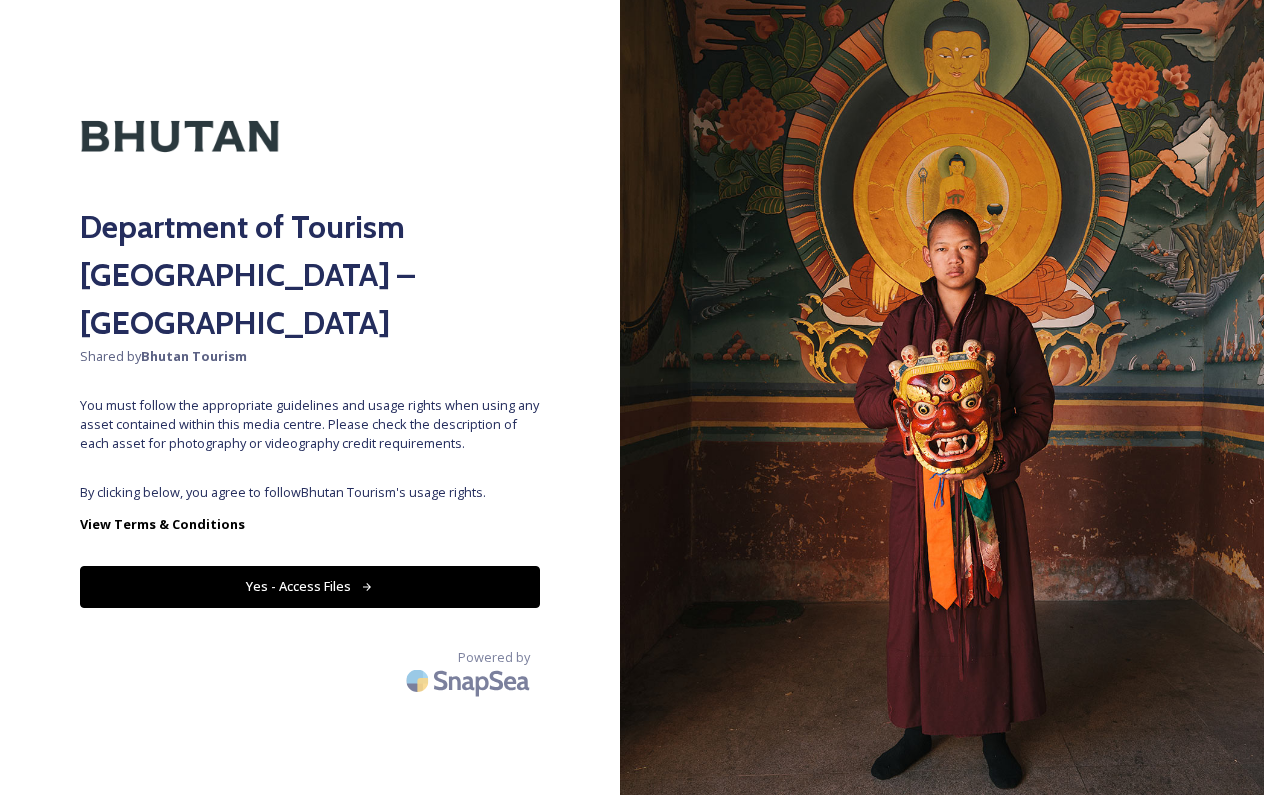 click on "Yes - Access Files" at bounding box center (310, 586) 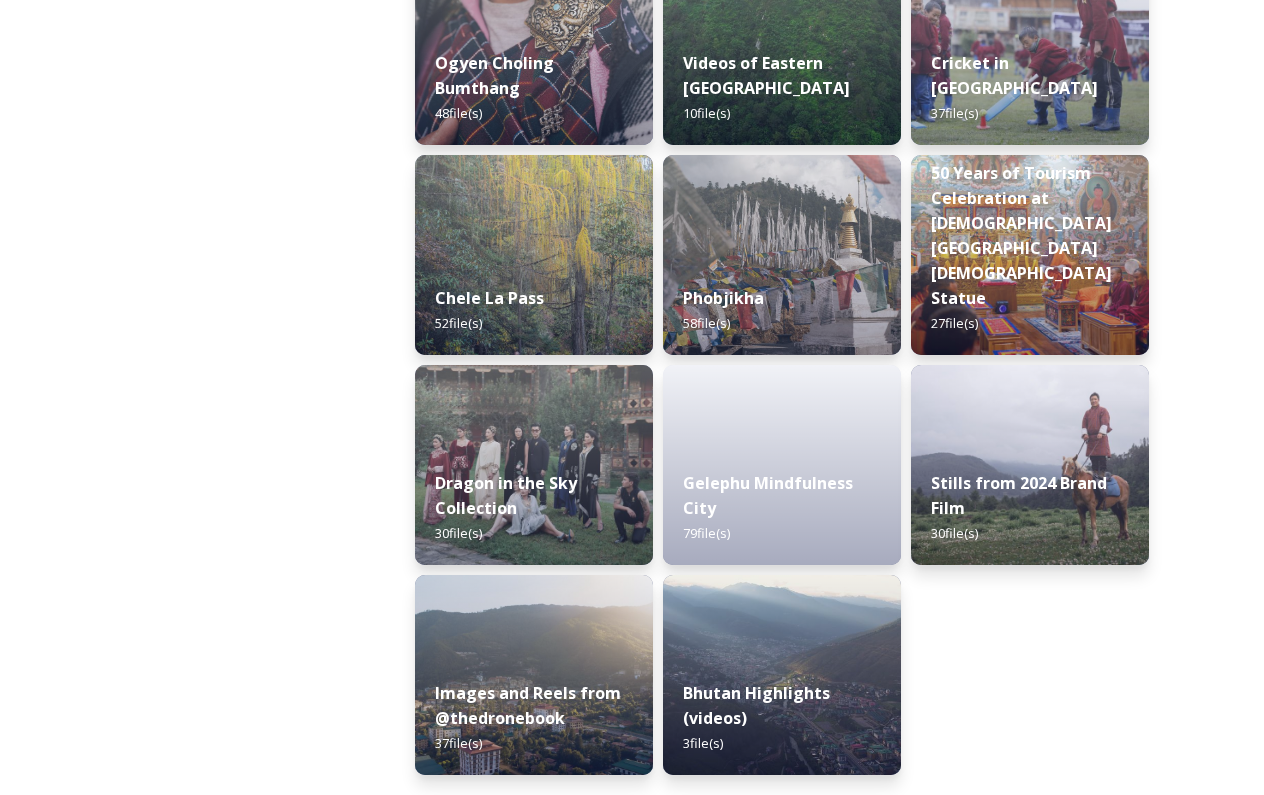 scroll, scrollTop: 3315, scrollLeft: 0, axis: vertical 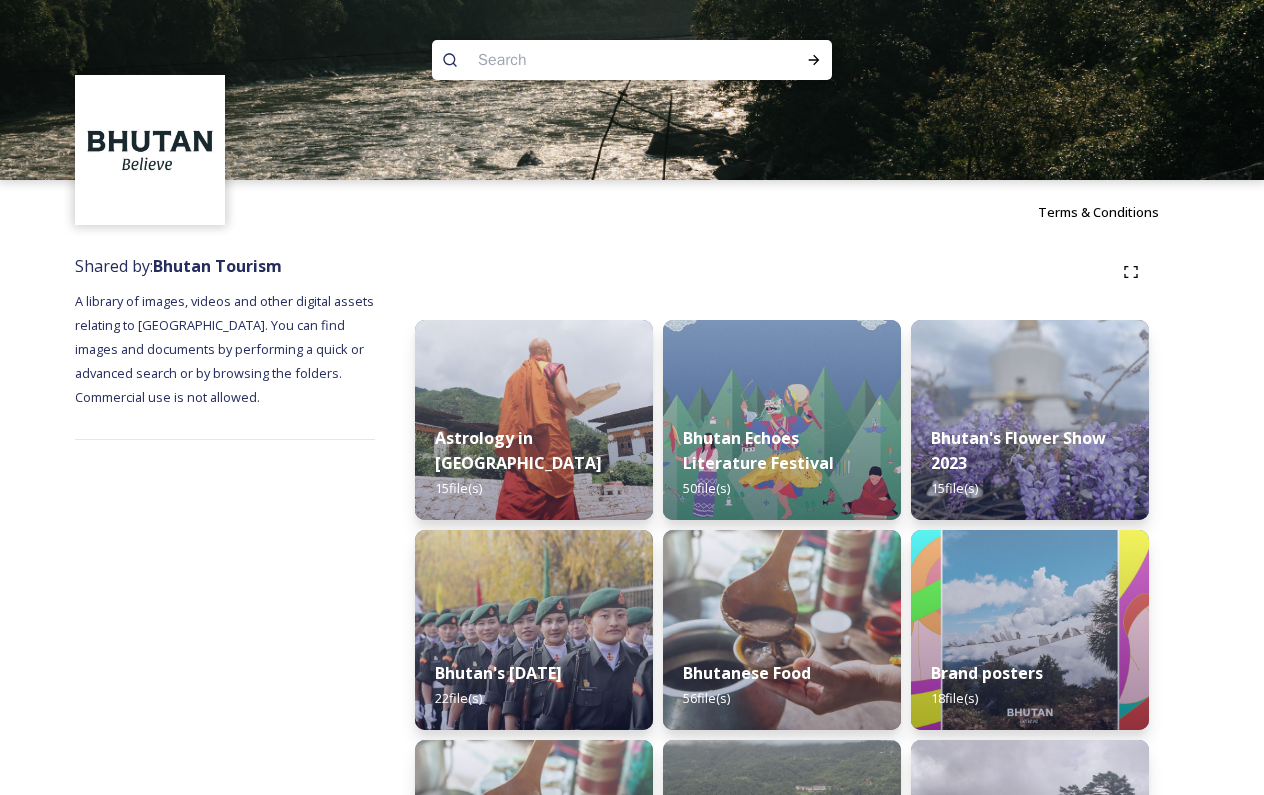 click at bounding box center (632, 90) 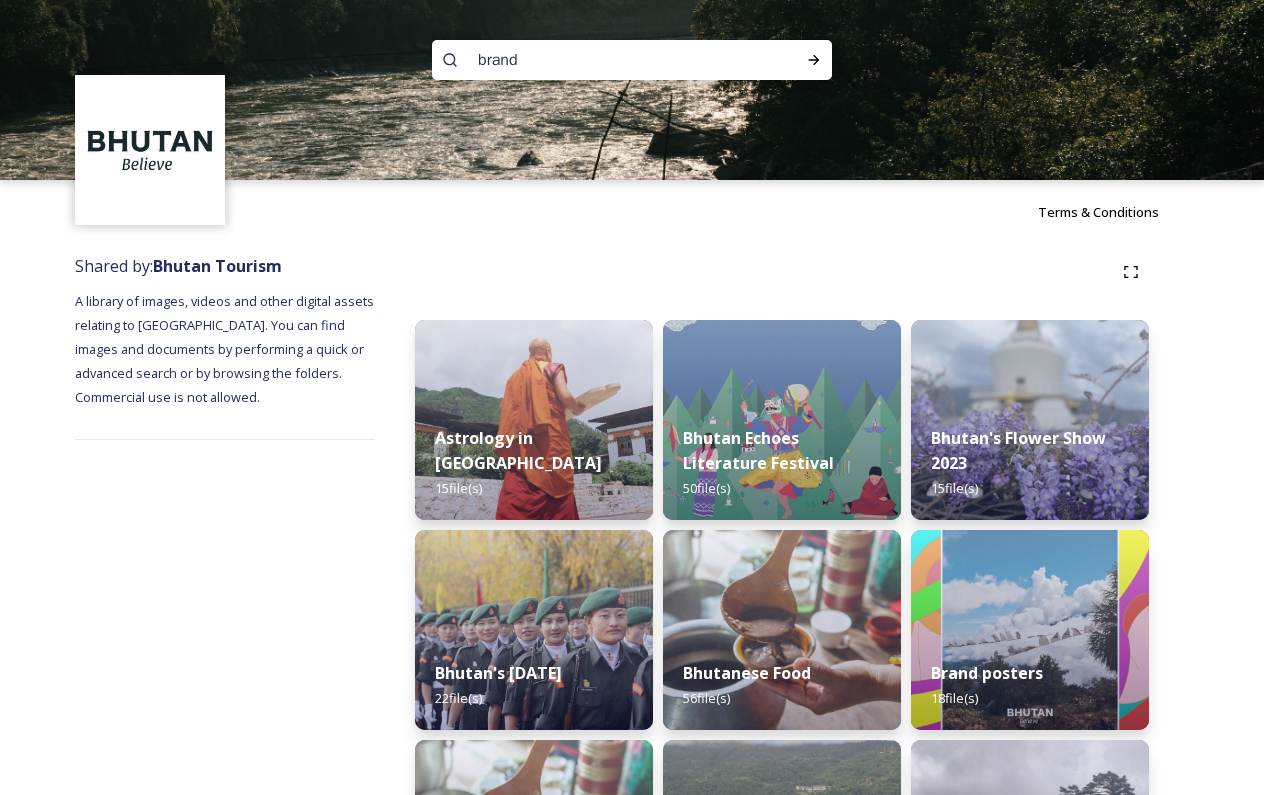 type on "brand" 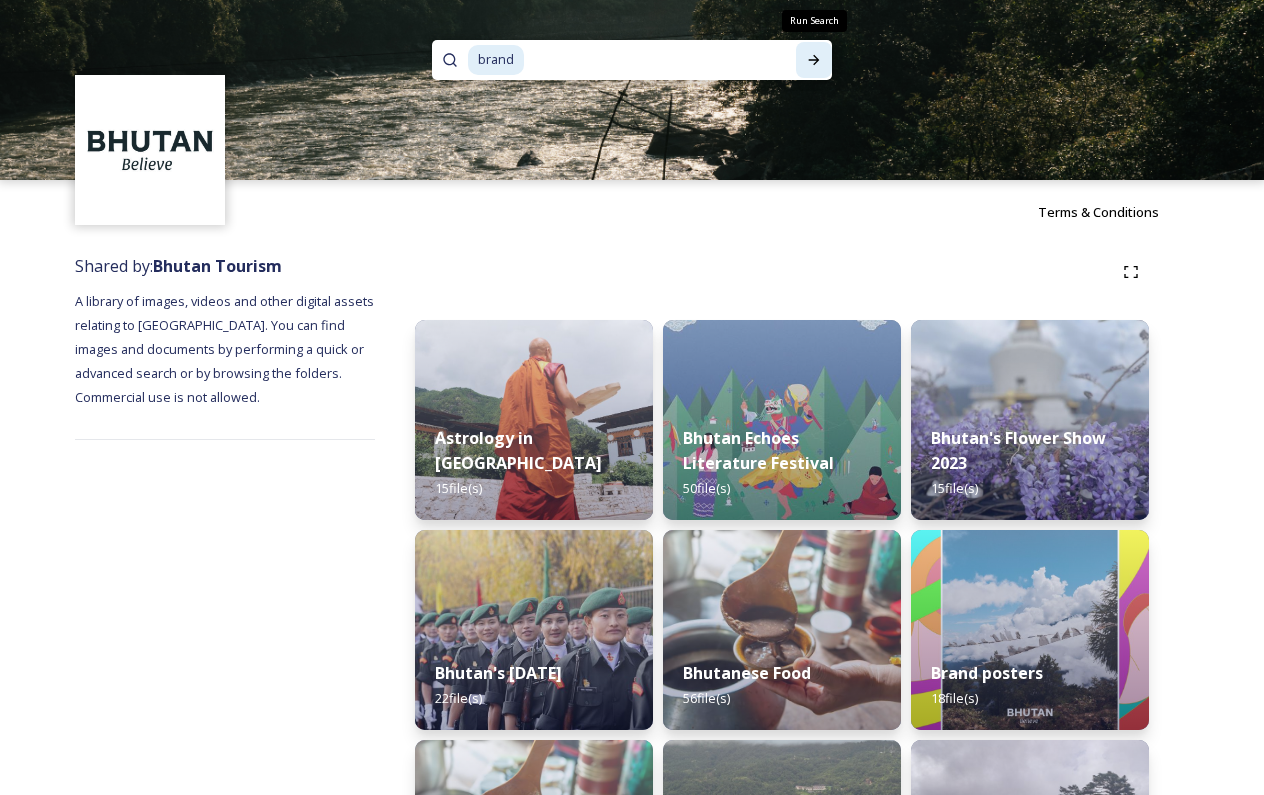 click 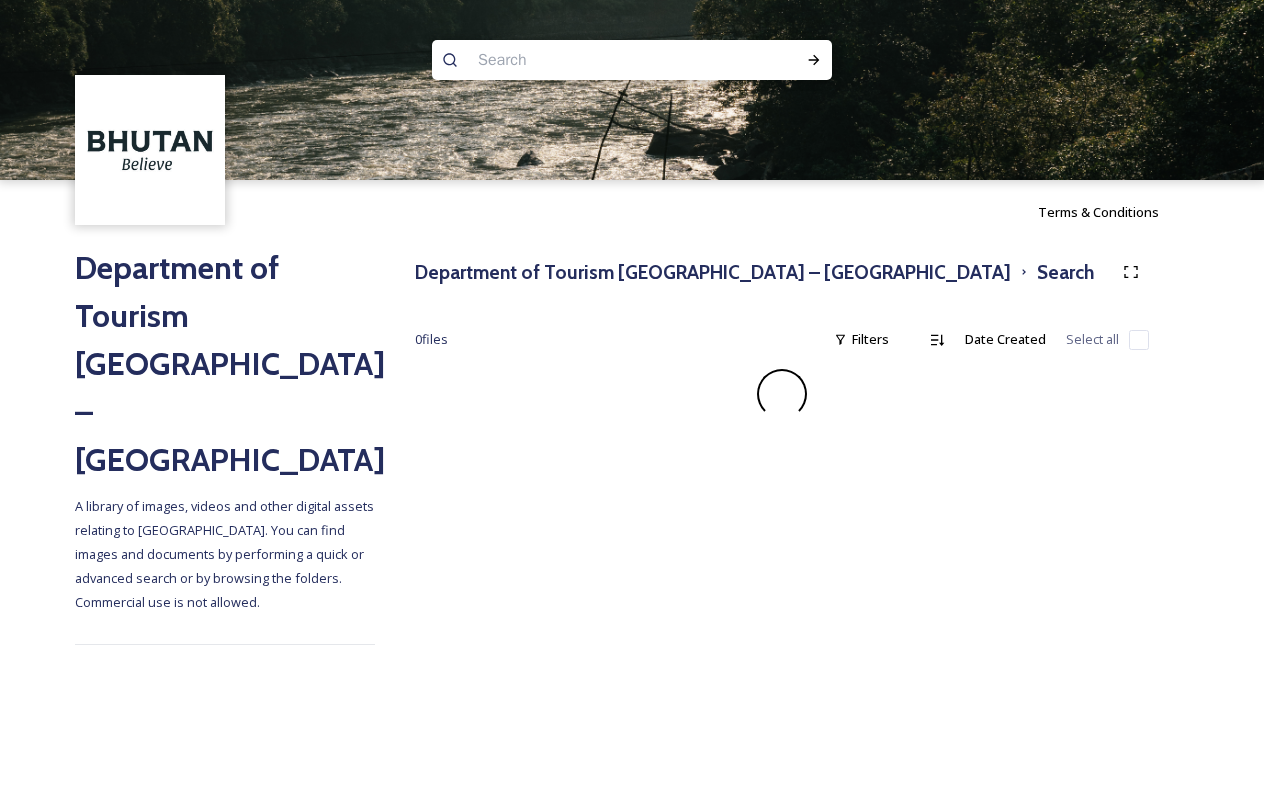 scroll, scrollTop: 0, scrollLeft: 0, axis: both 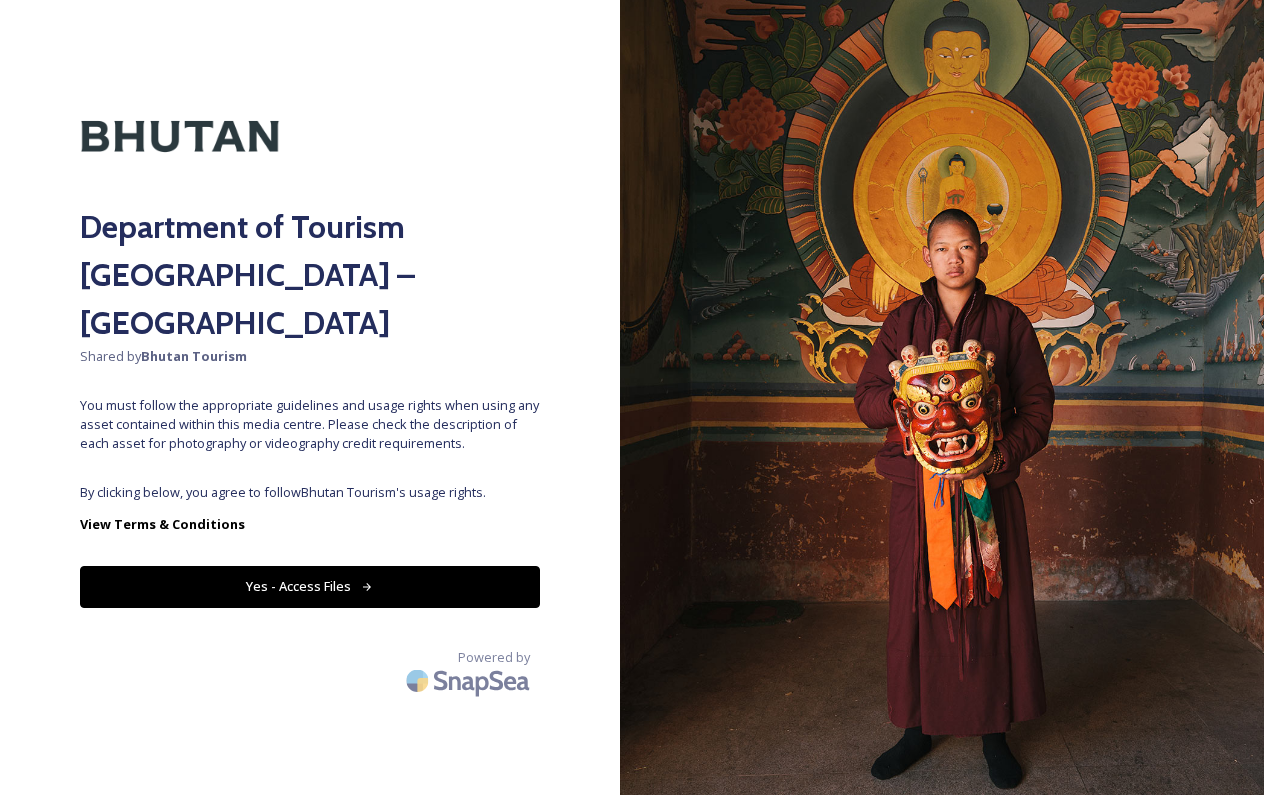 click on "Yes - Access Files" at bounding box center [310, 586] 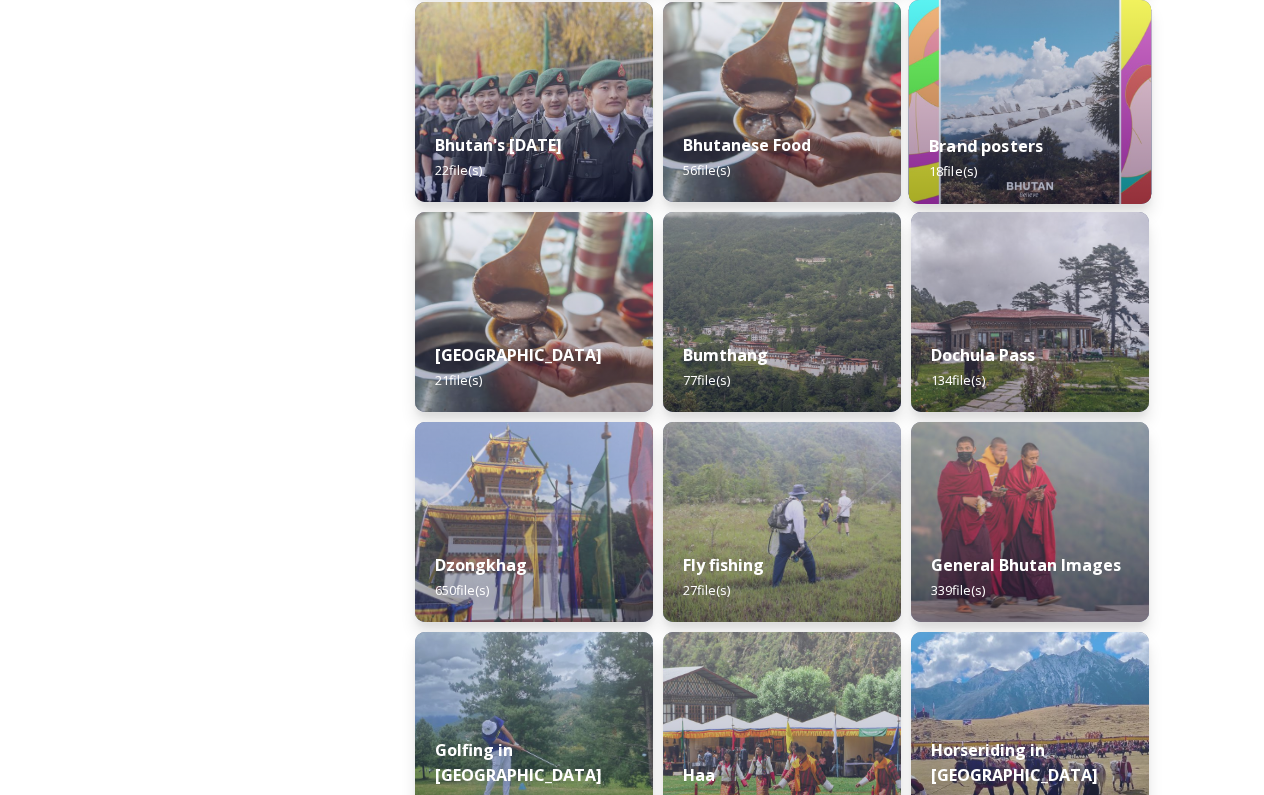 scroll, scrollTop: 525, scrollLeft: 0, axis: vertical 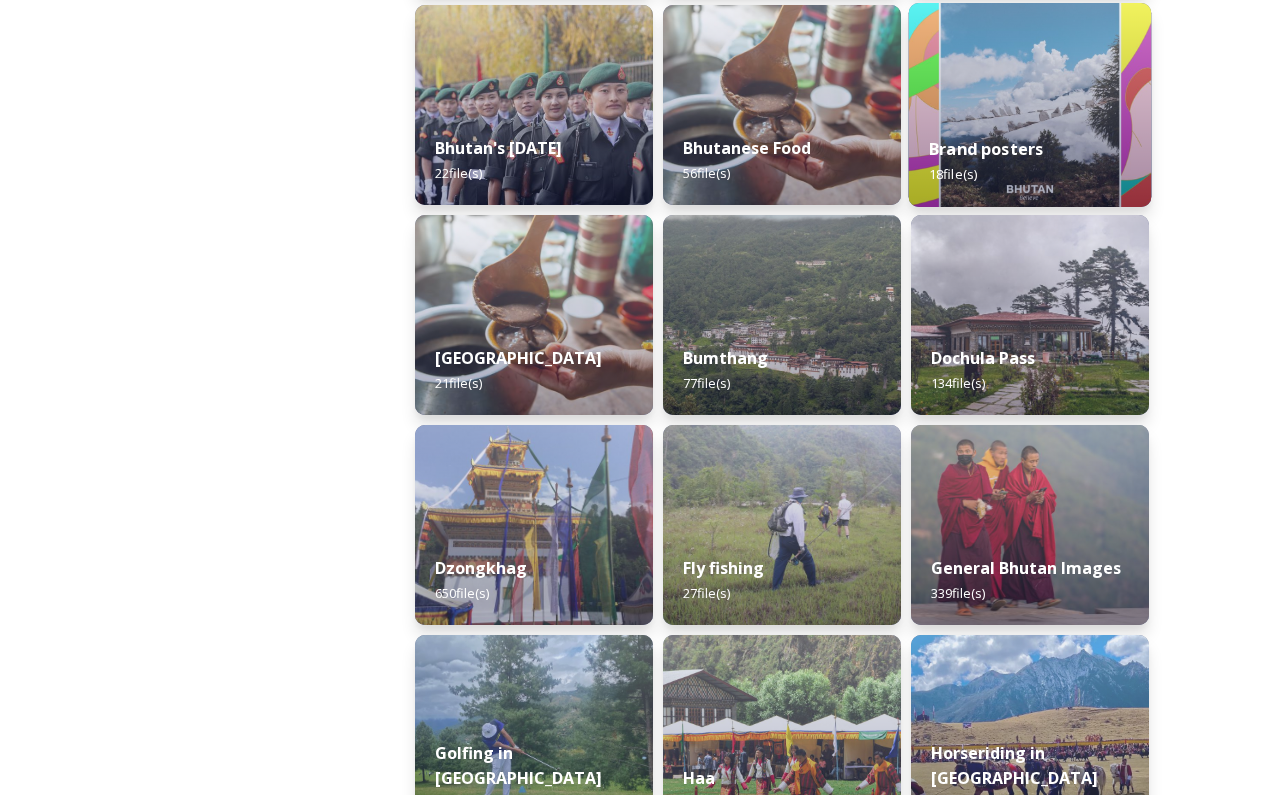 click at bounding box center (1030, 105) 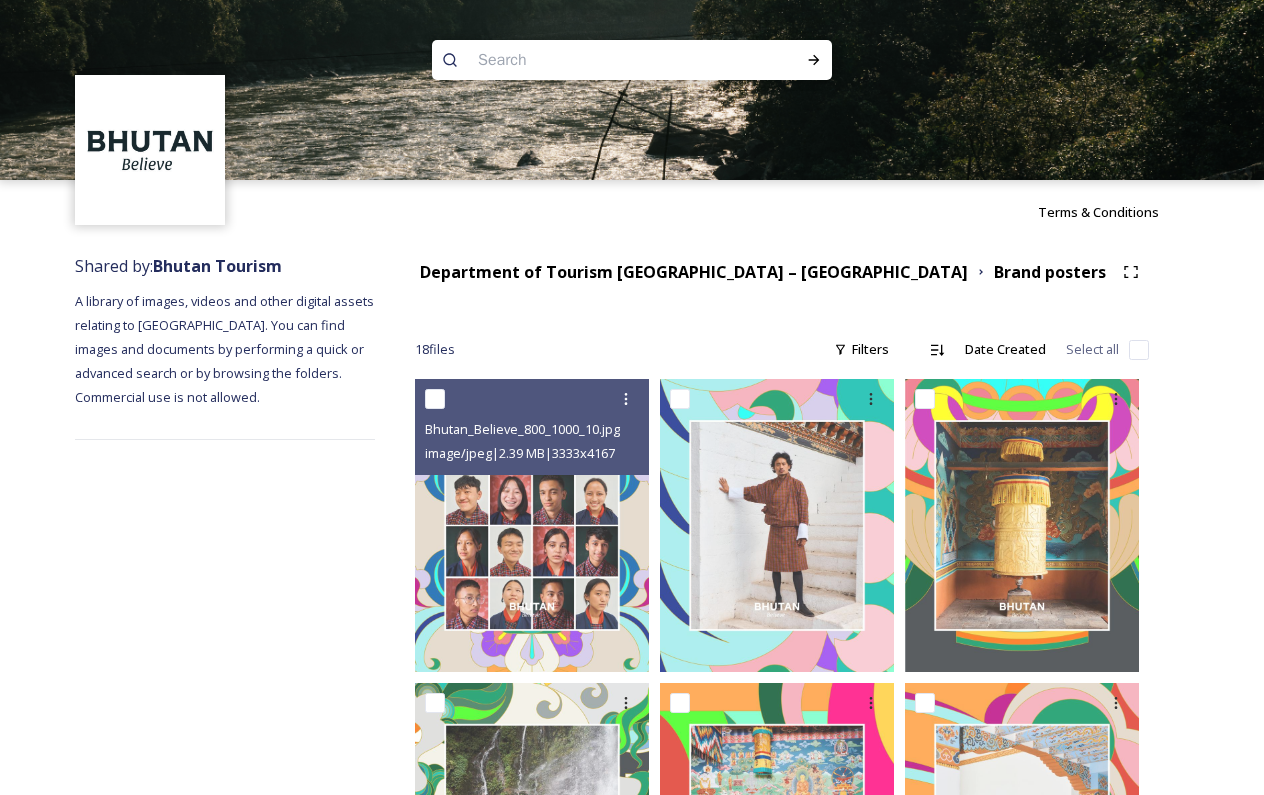 scroll, scrollTop: 0, scrollLeft: 0, axis: both 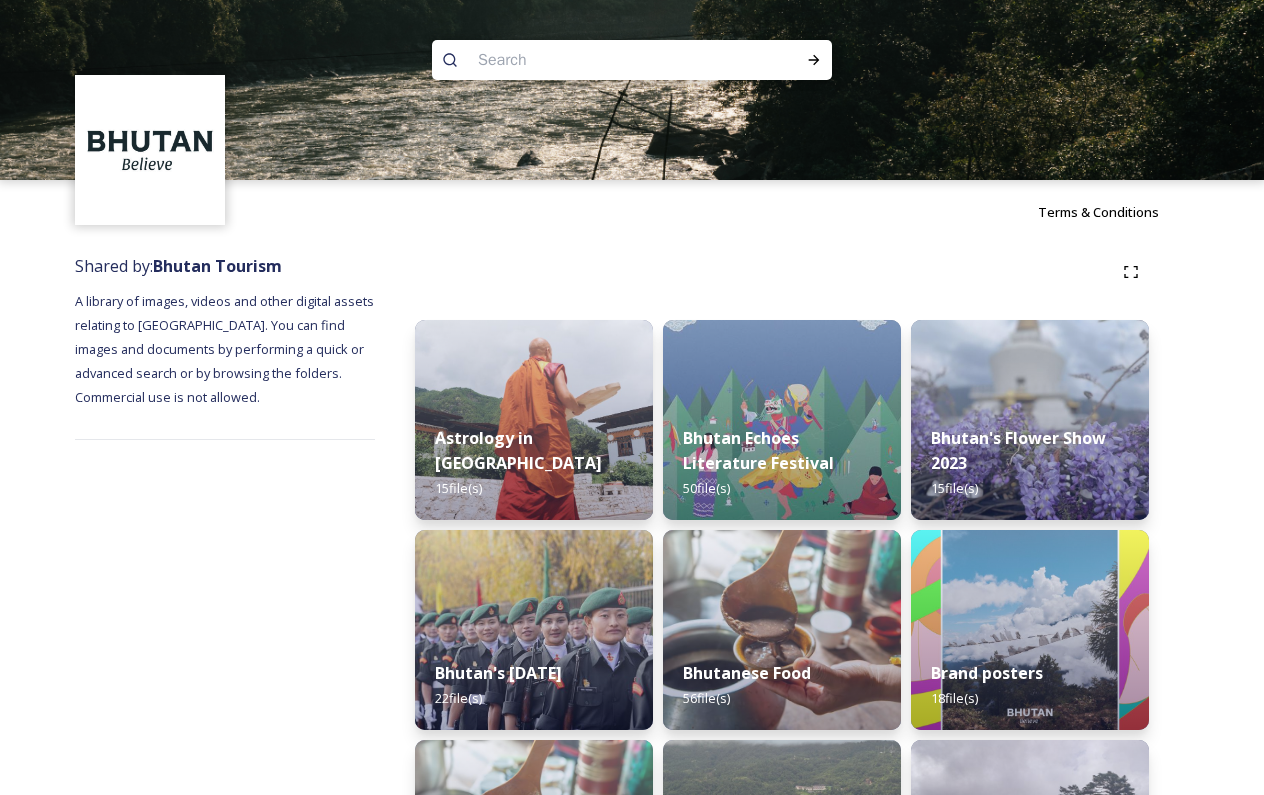 click at bounding box center [593, 60] 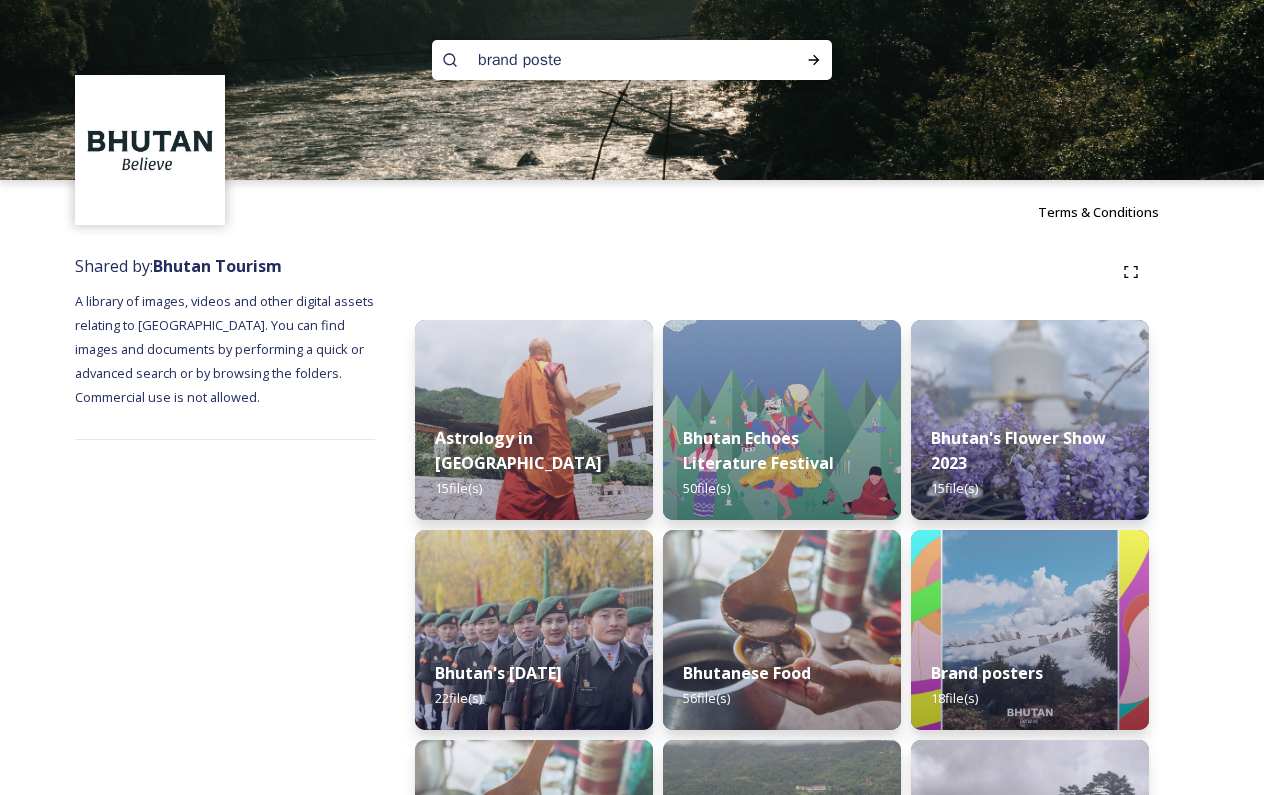 type on "brand poster" 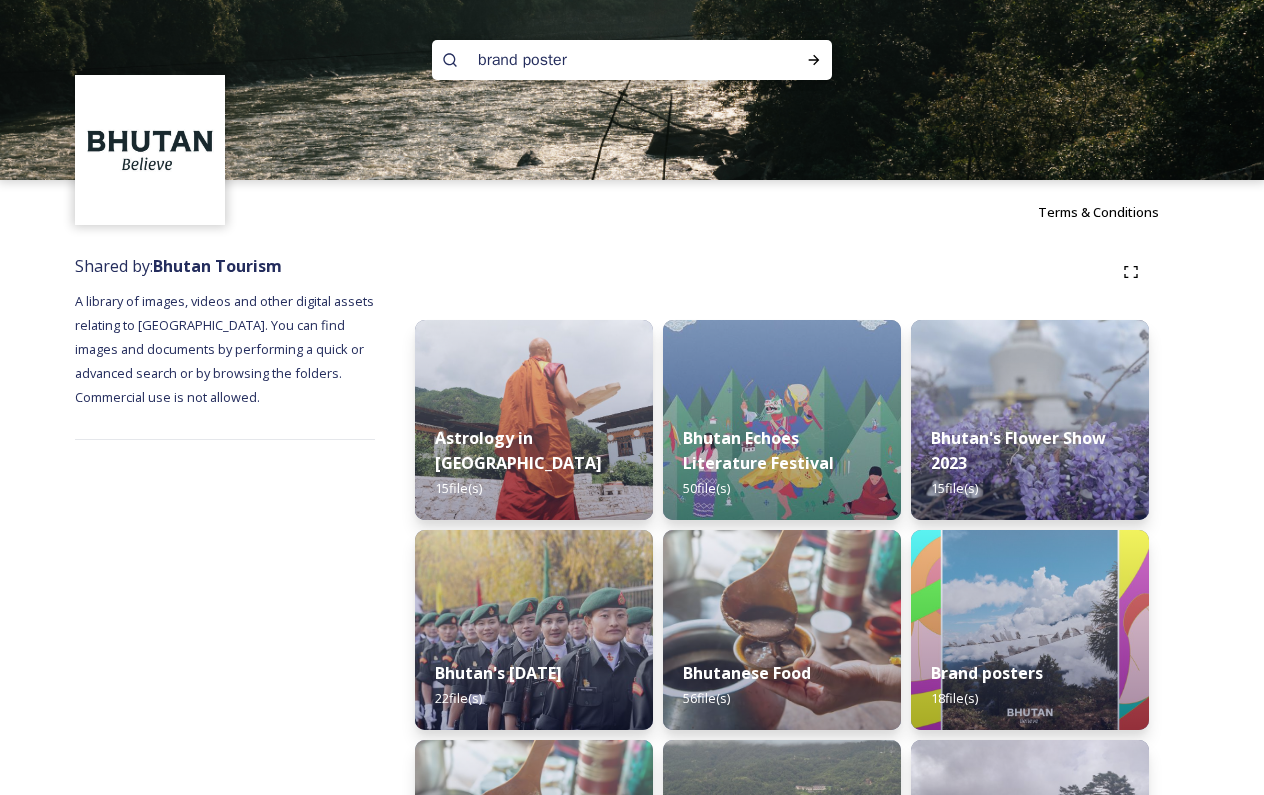 type 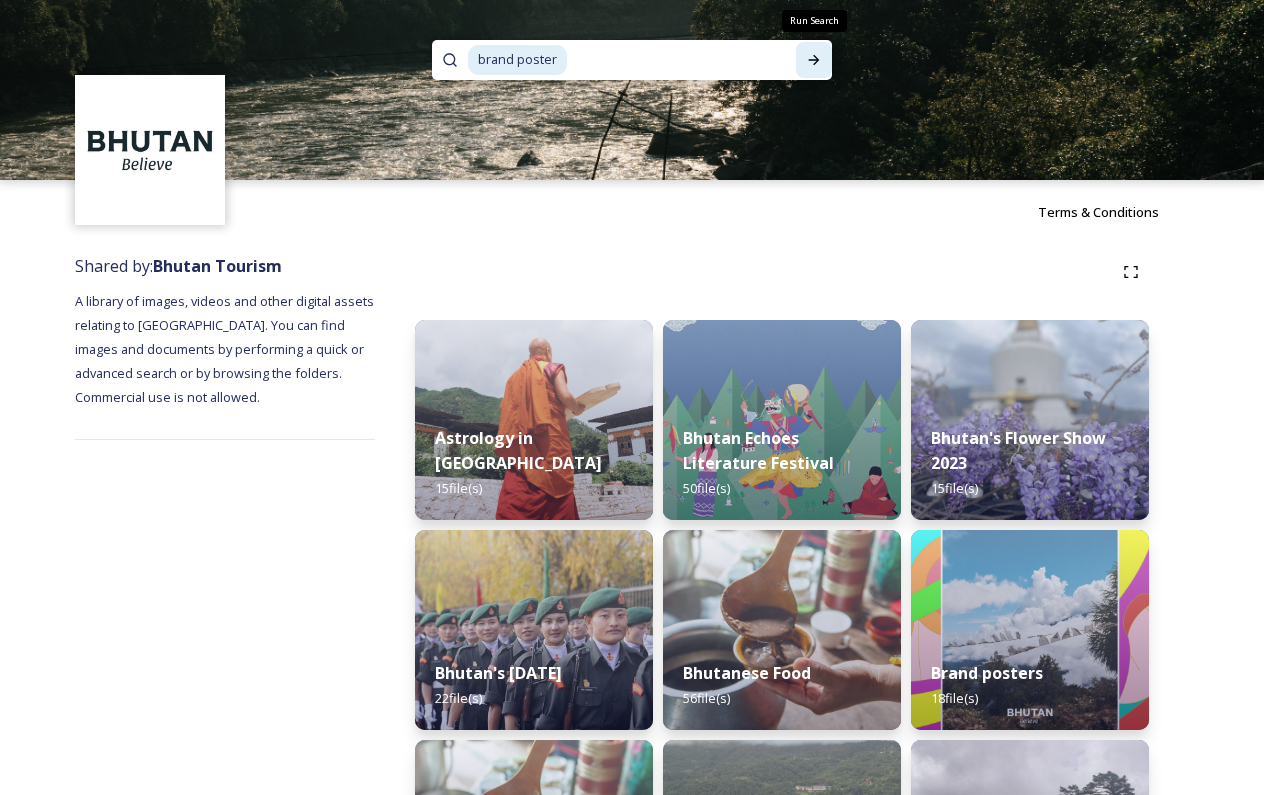 click 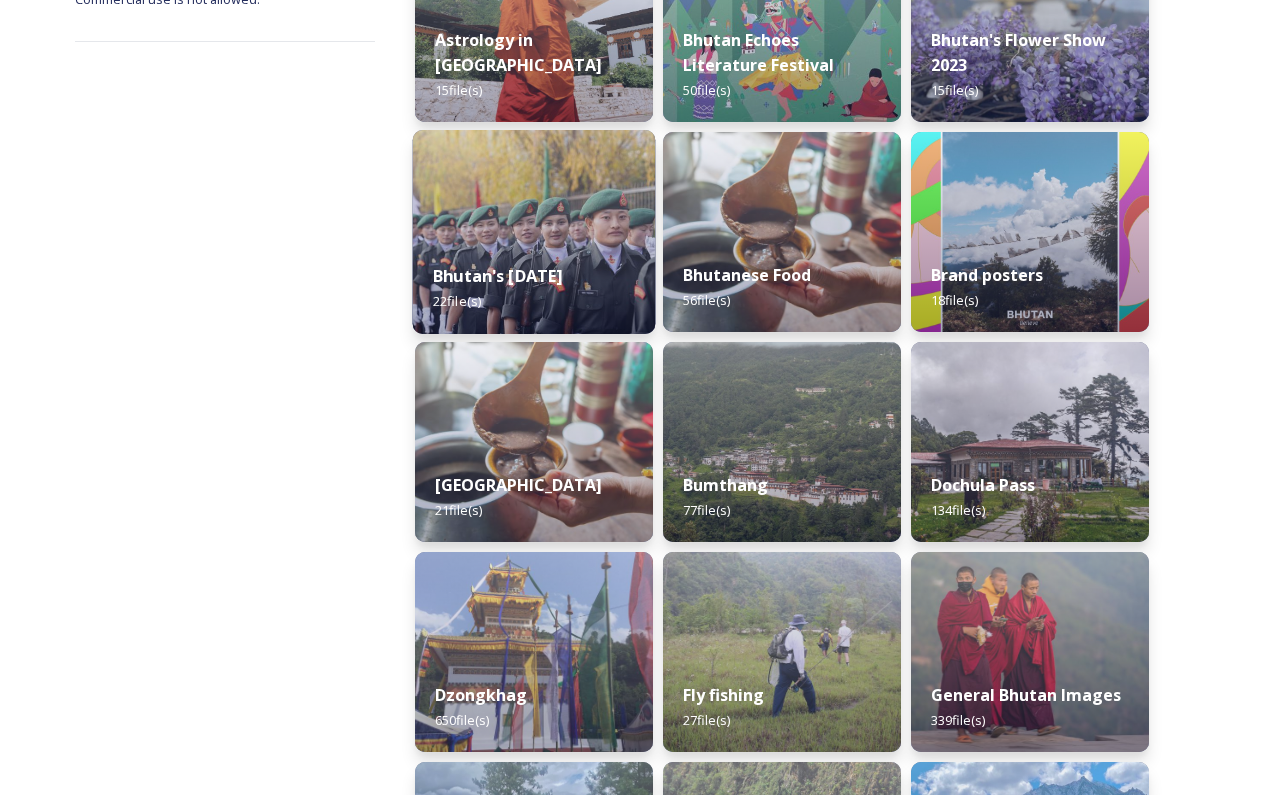 scroll, scrollTop: 404, scrollLeft: 0, axis: vertical 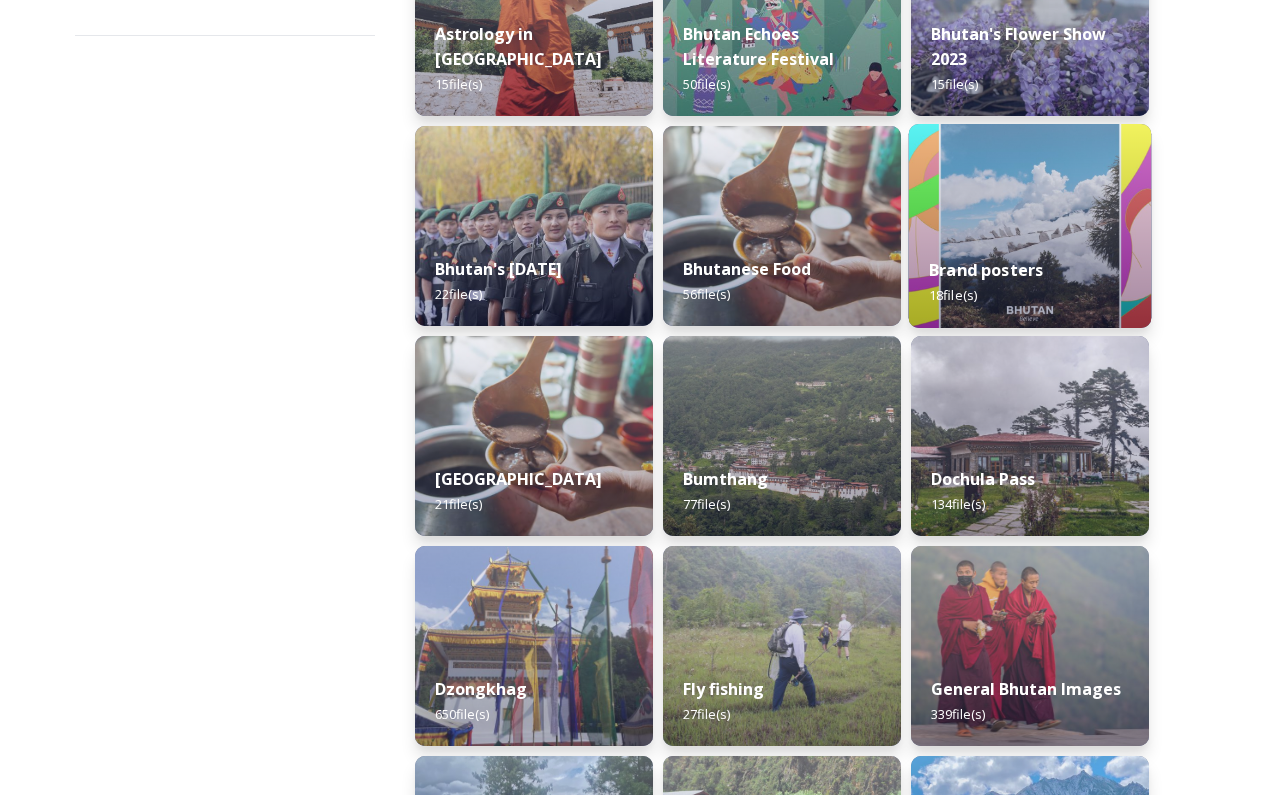click on "Brand posters 18  file(s)" at bounding box center (1030, 282) 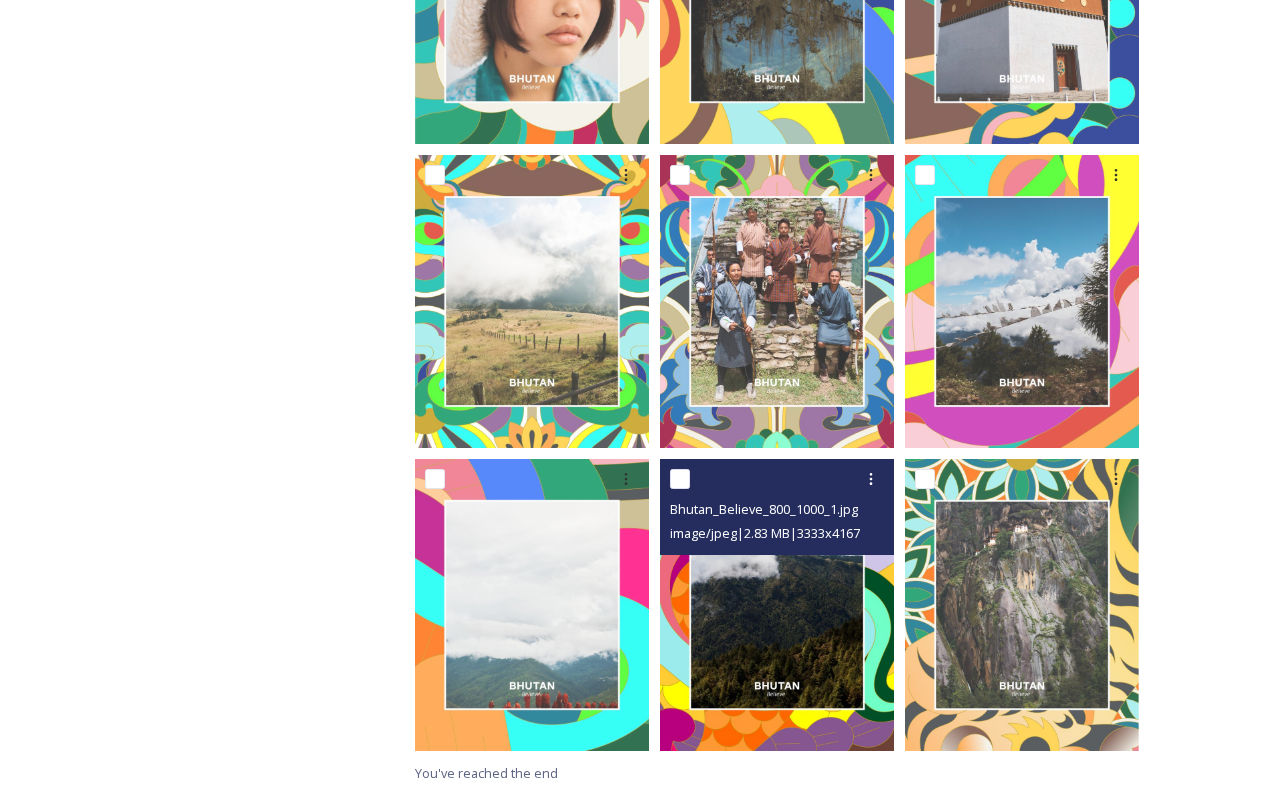 scroll, scrollTop: 1438, scrollLeft: 0, axis: vertical 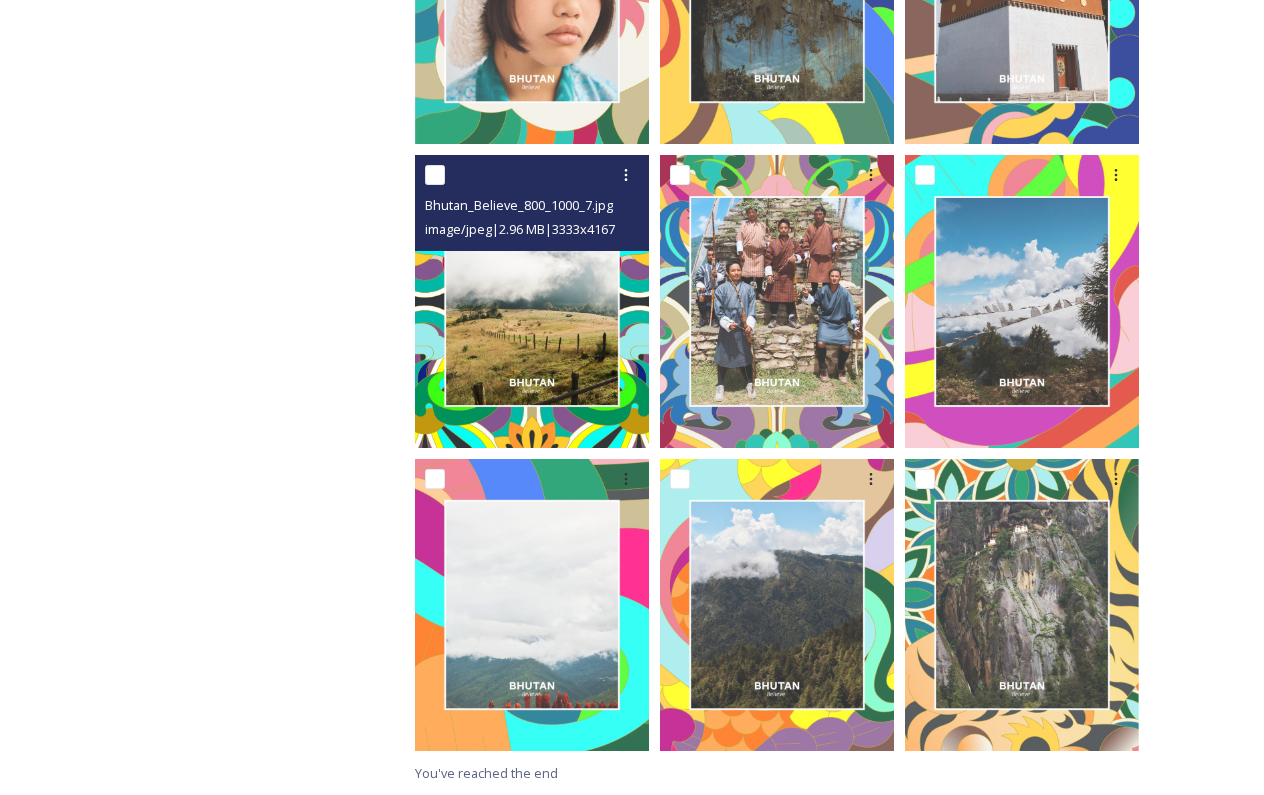 click at bounding box center [532, 301] 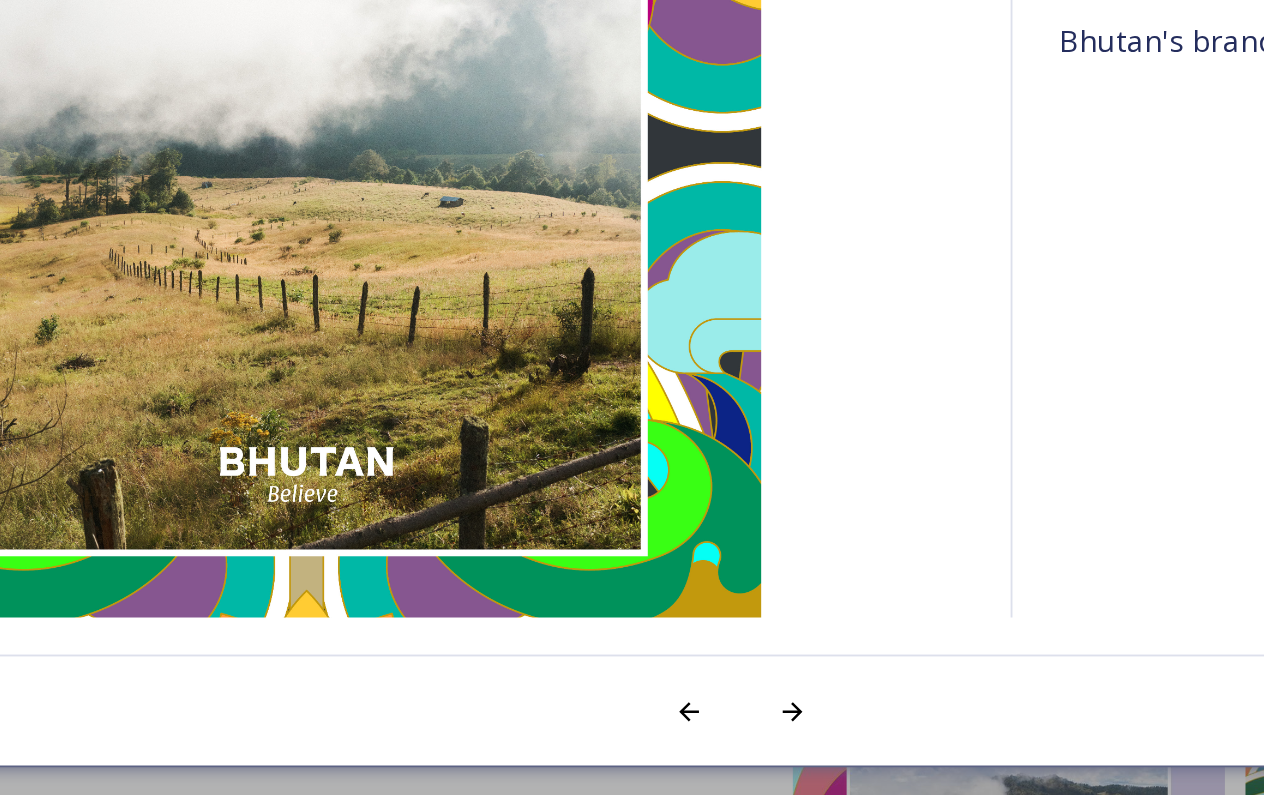 scroll, scrollTop: 1215, scrollLeft: 0, axis: vertical 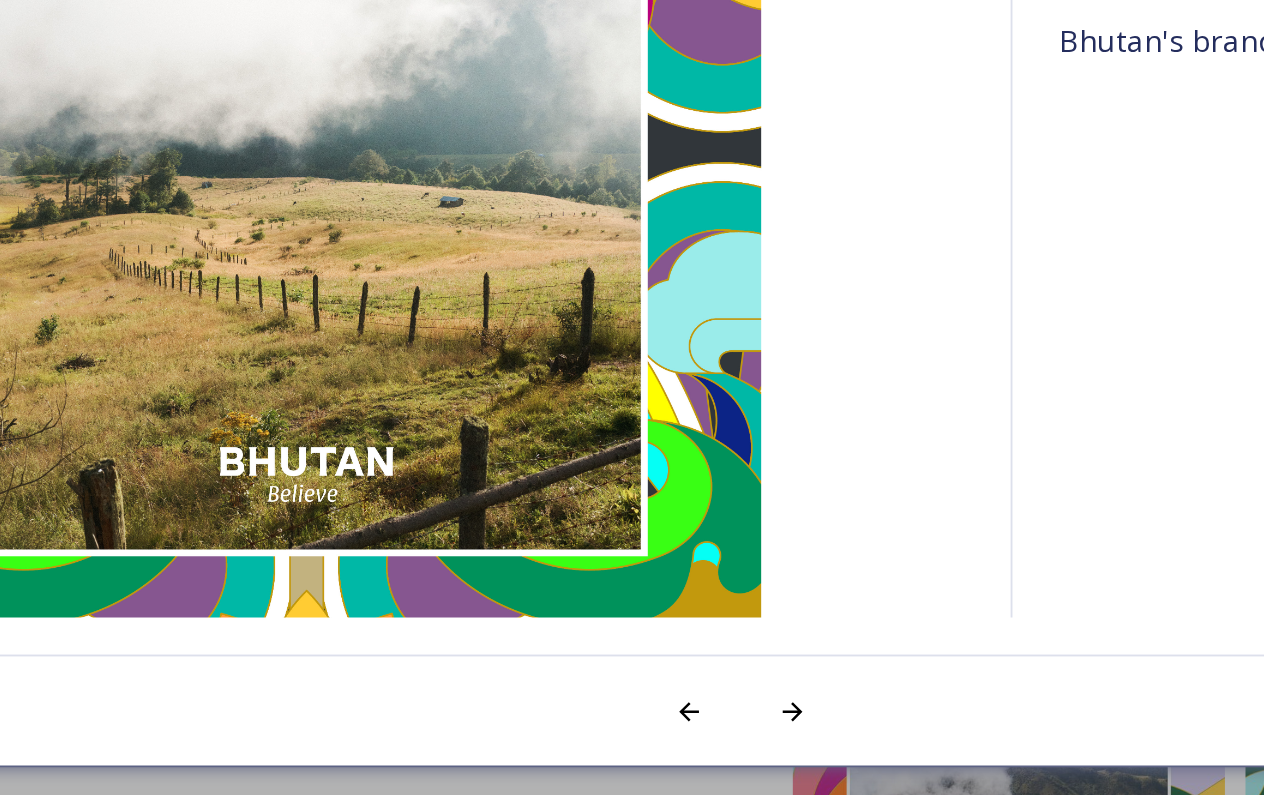 click at bounding box center (397, 444) 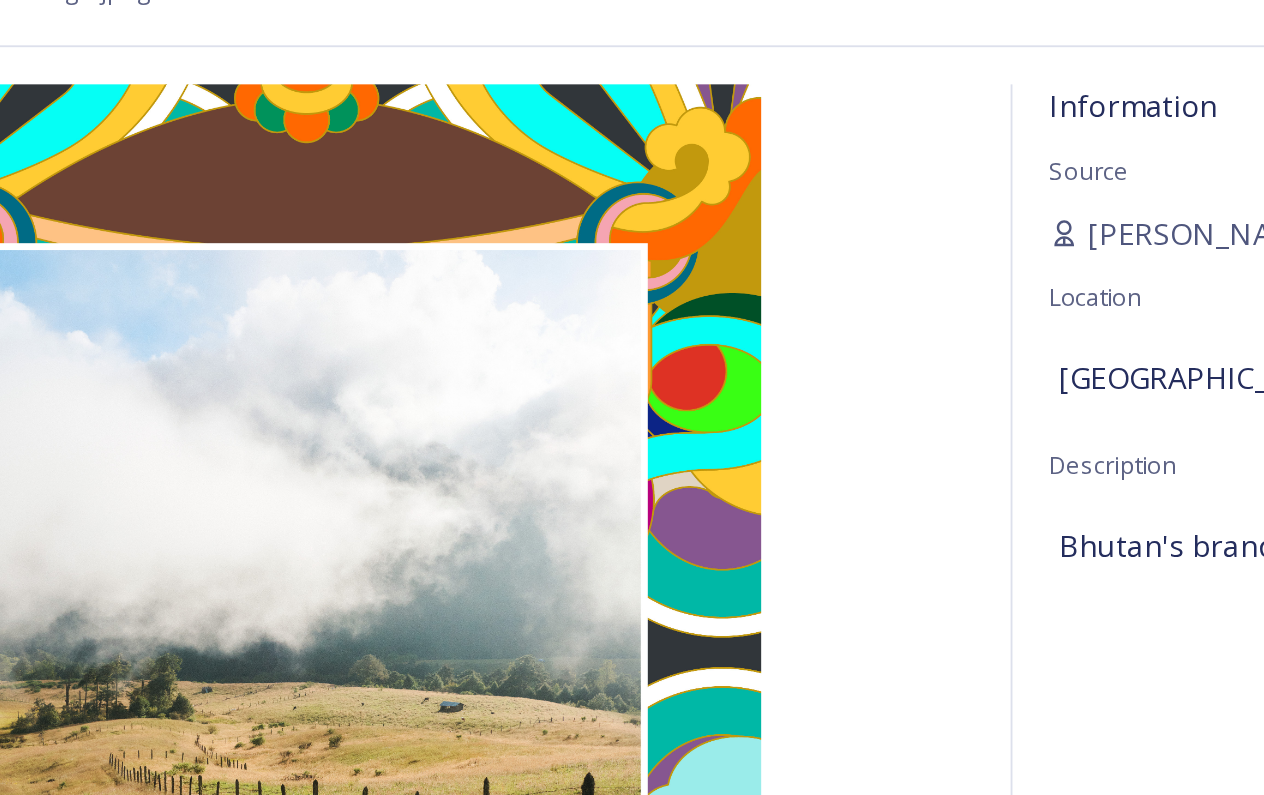 scroll, scrollTop: 1161, scrollLeft: 0, axis: vertical 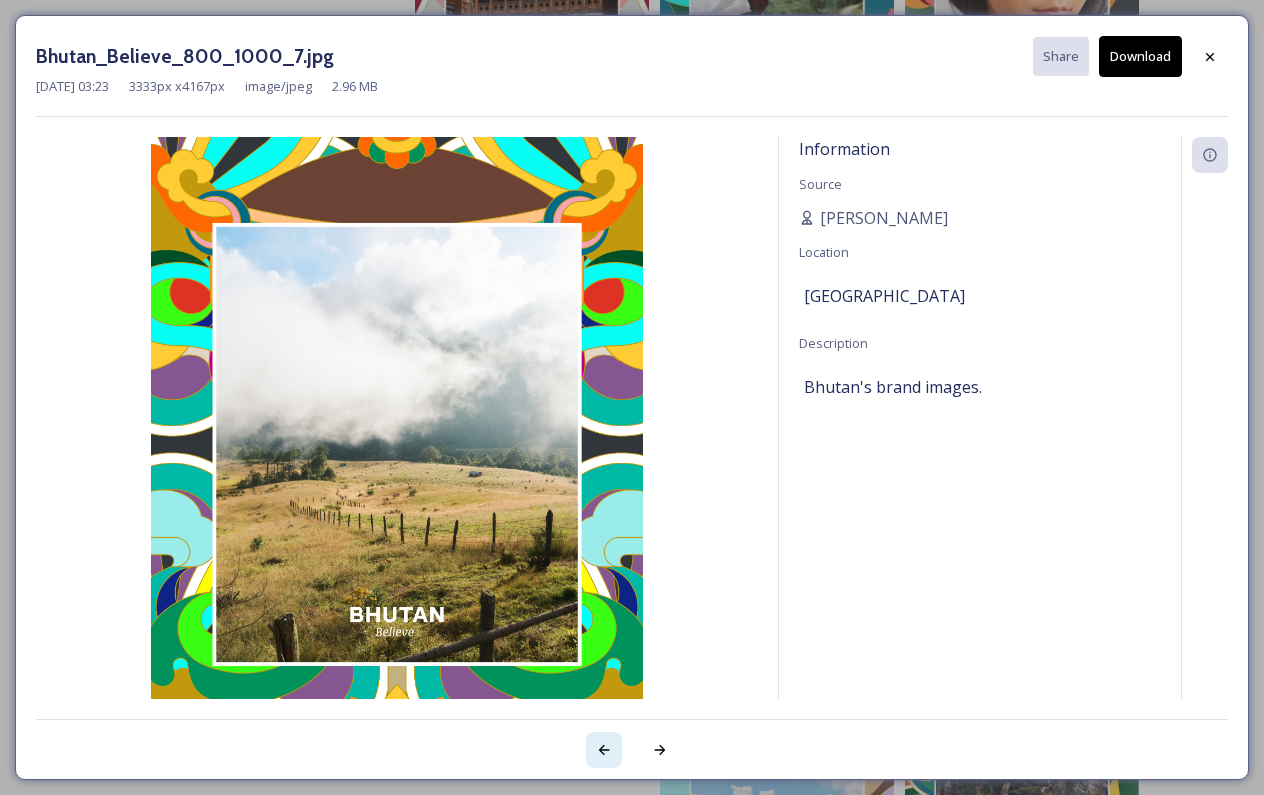 click 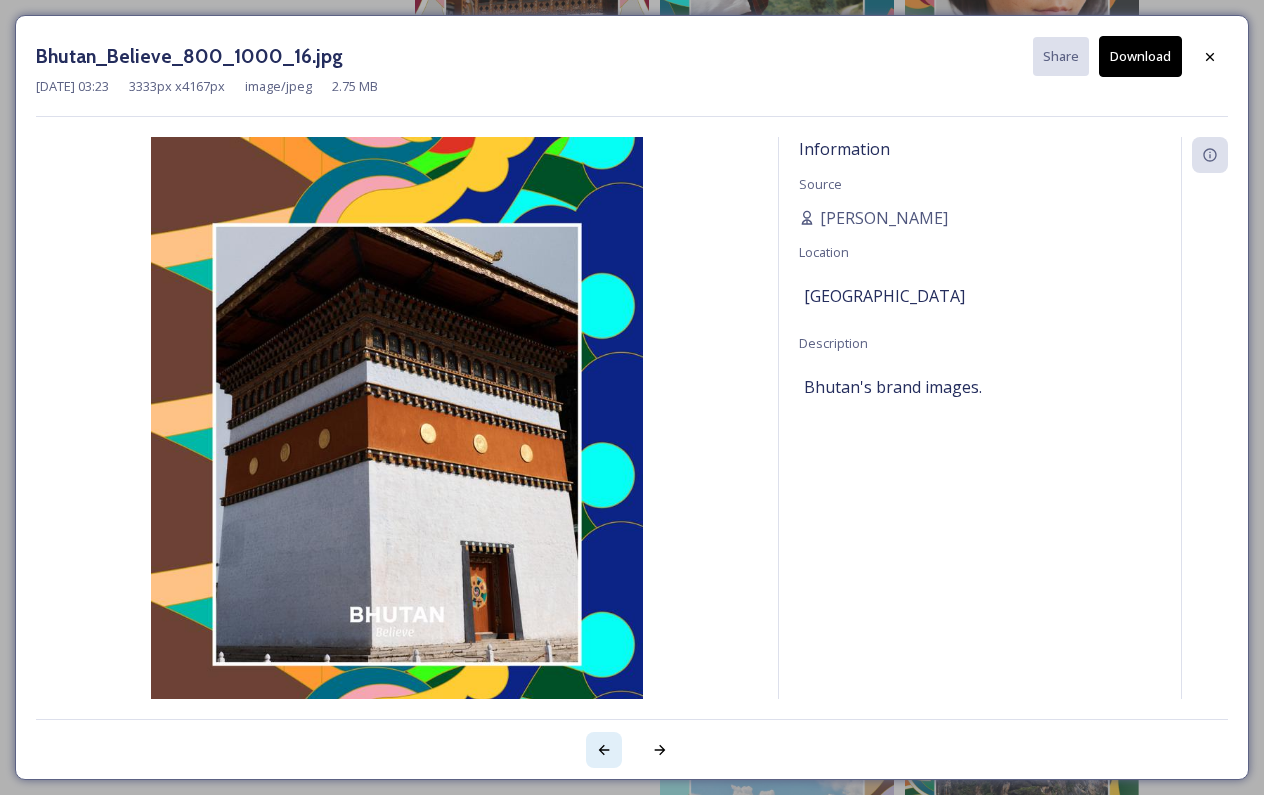 click 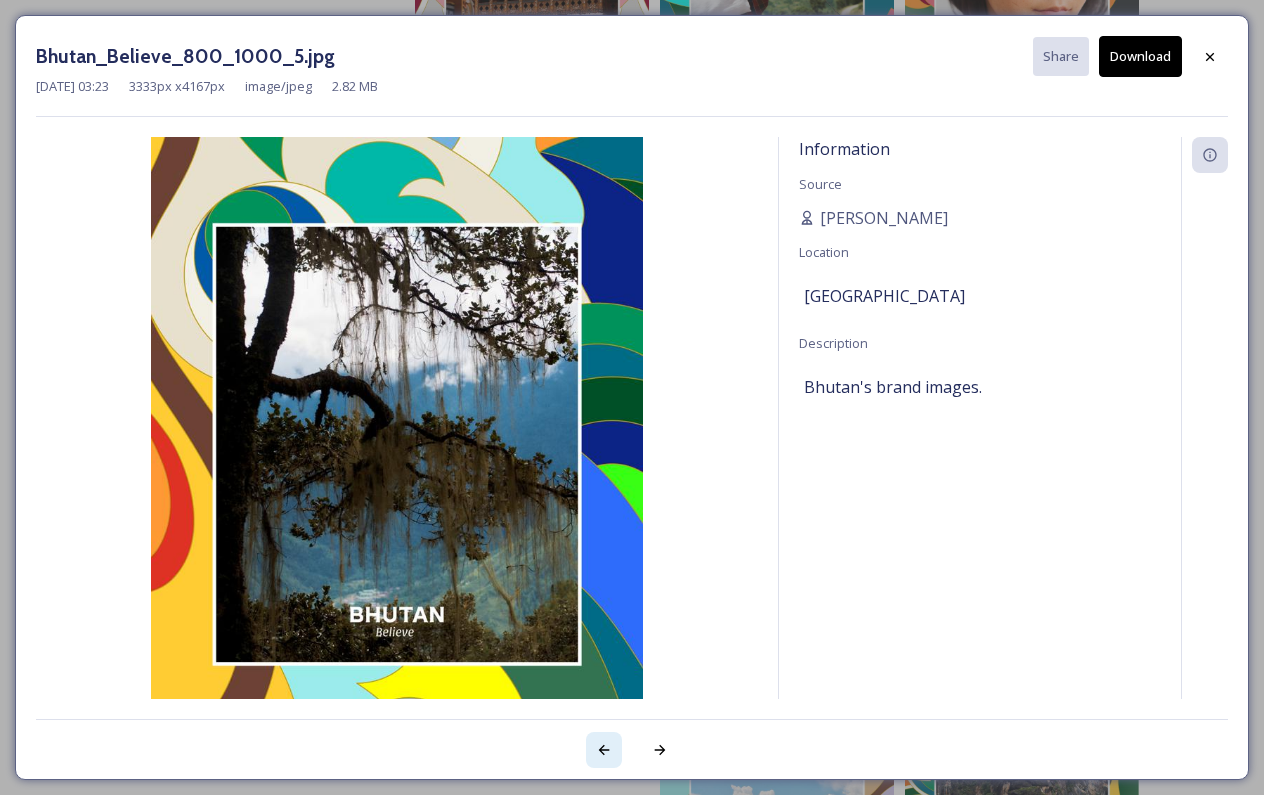 click 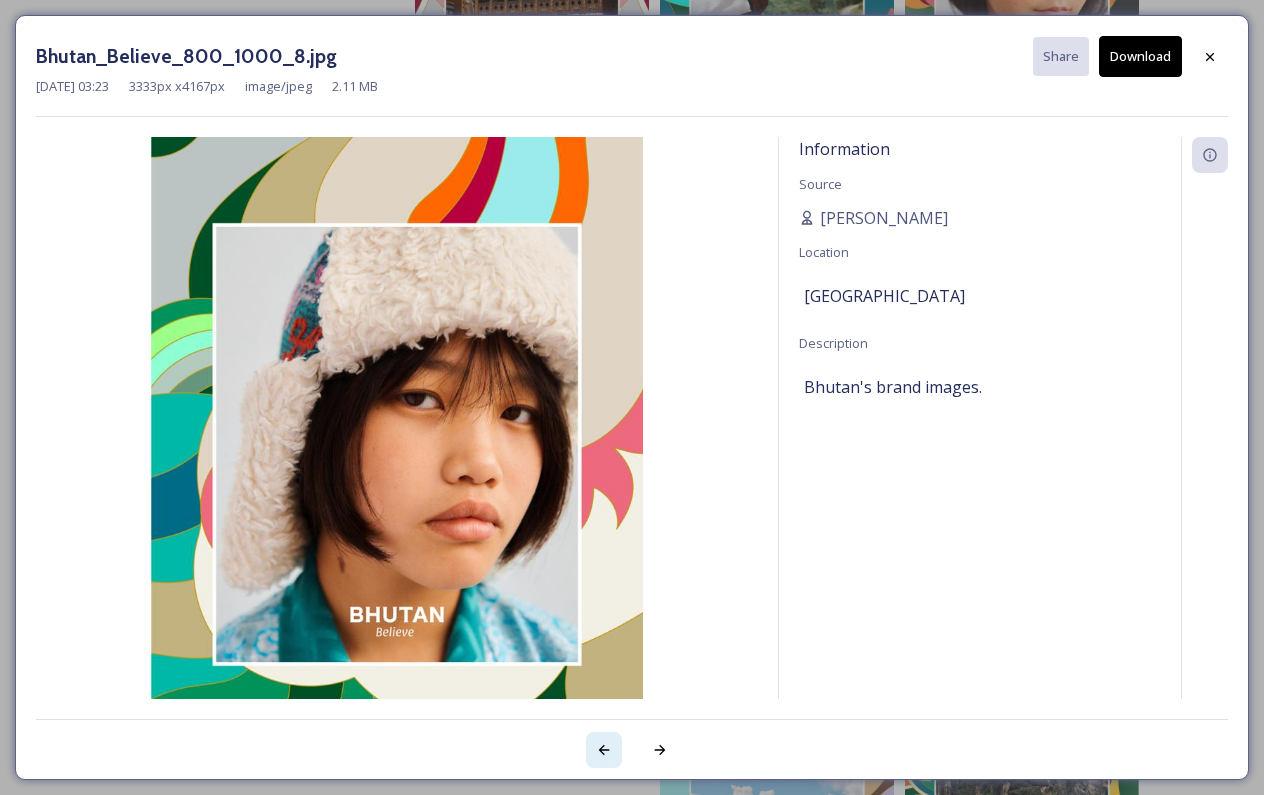 click 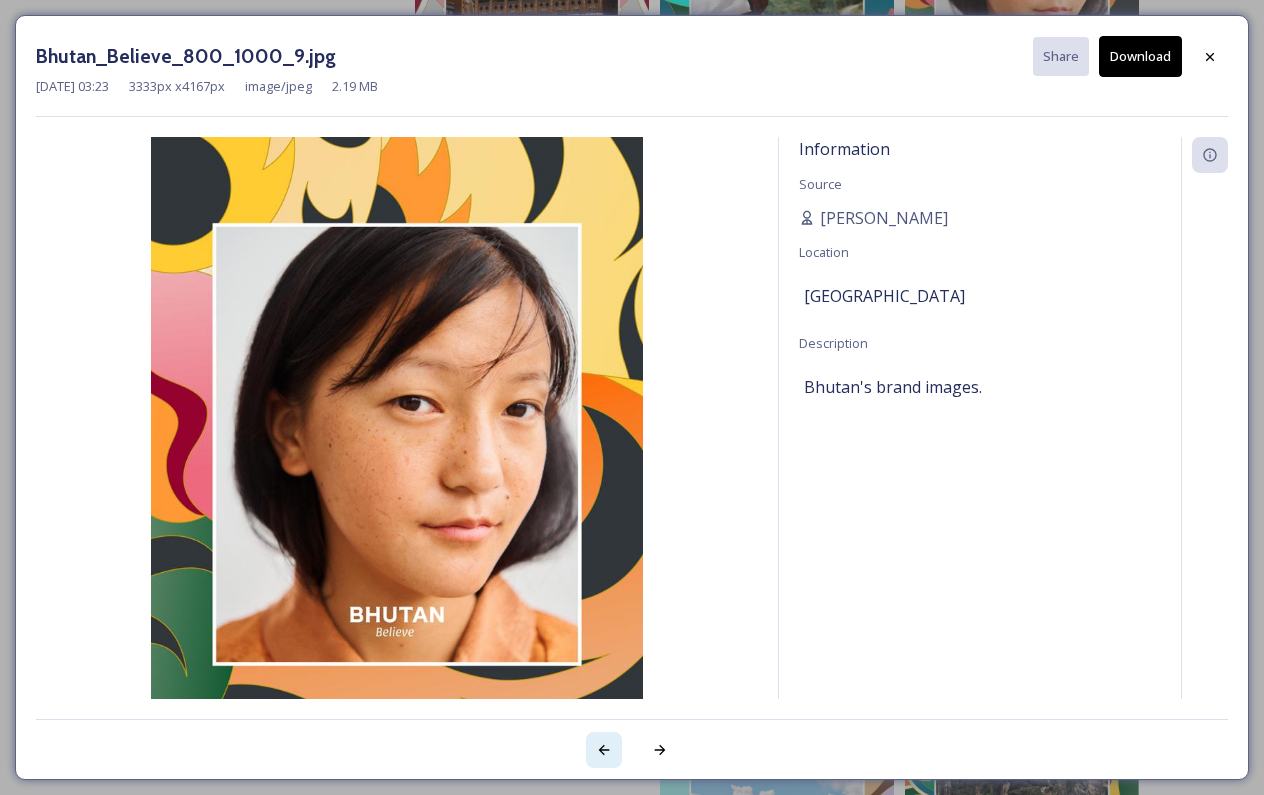click 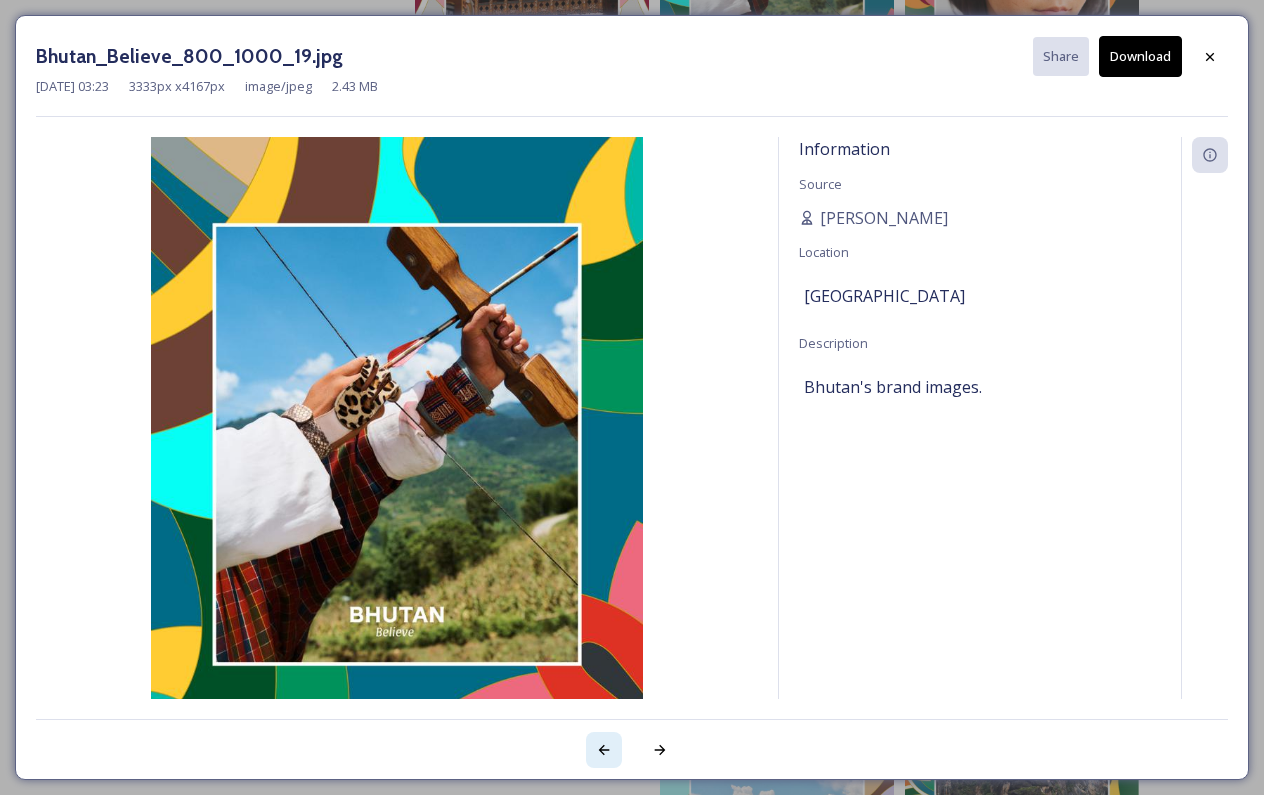 click 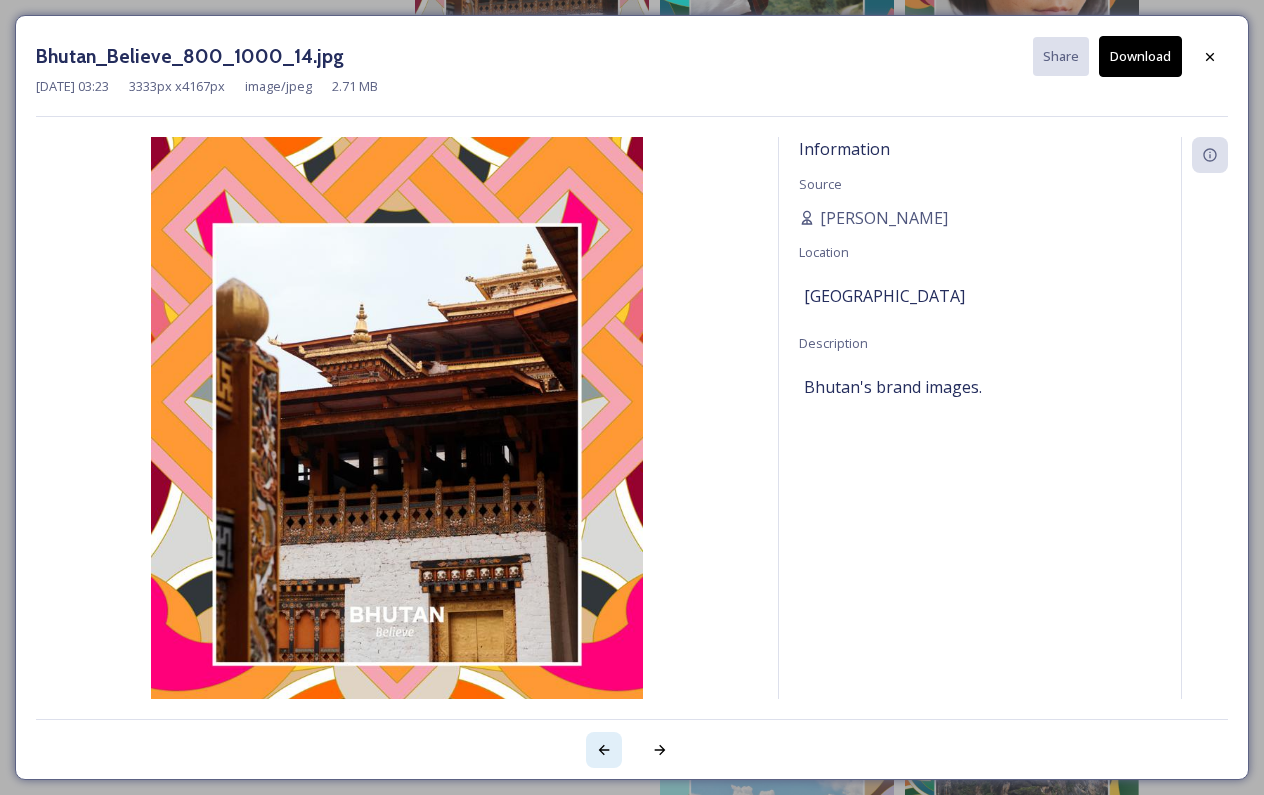 click 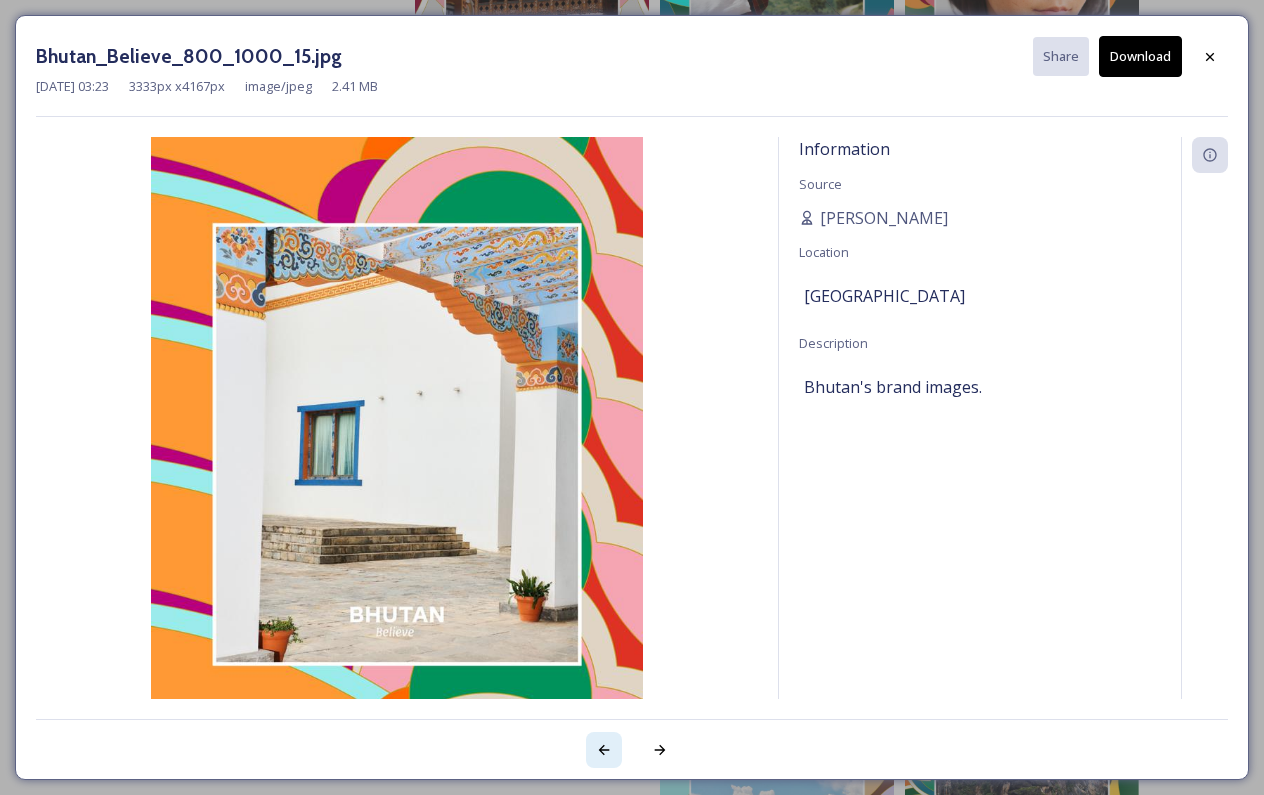 click 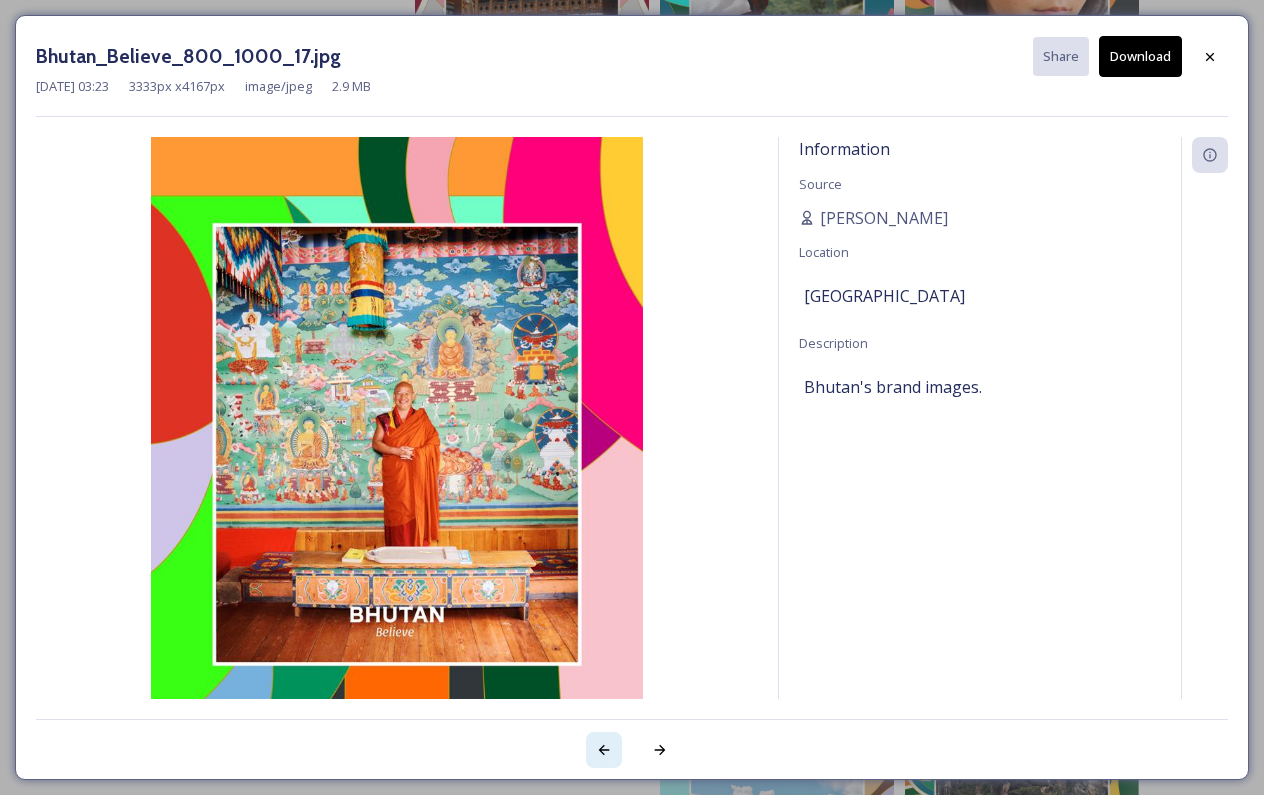 click 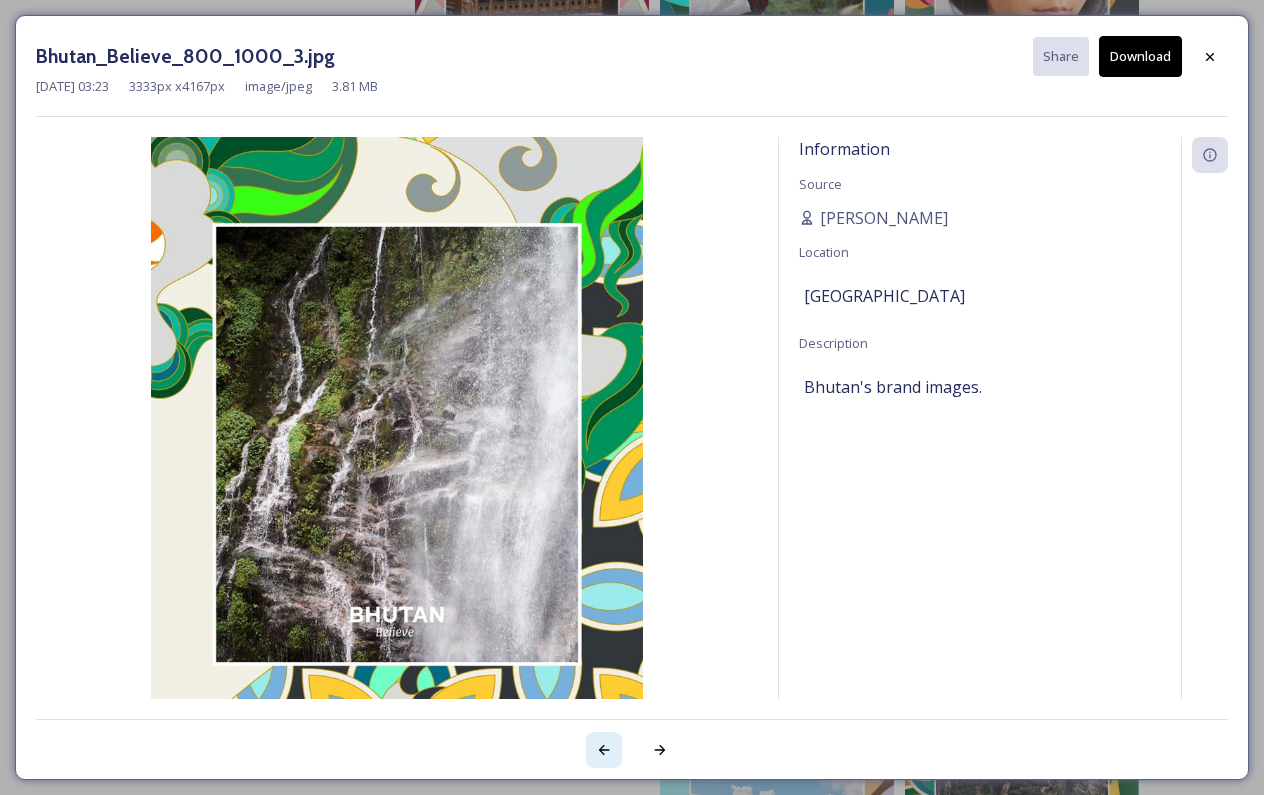 click 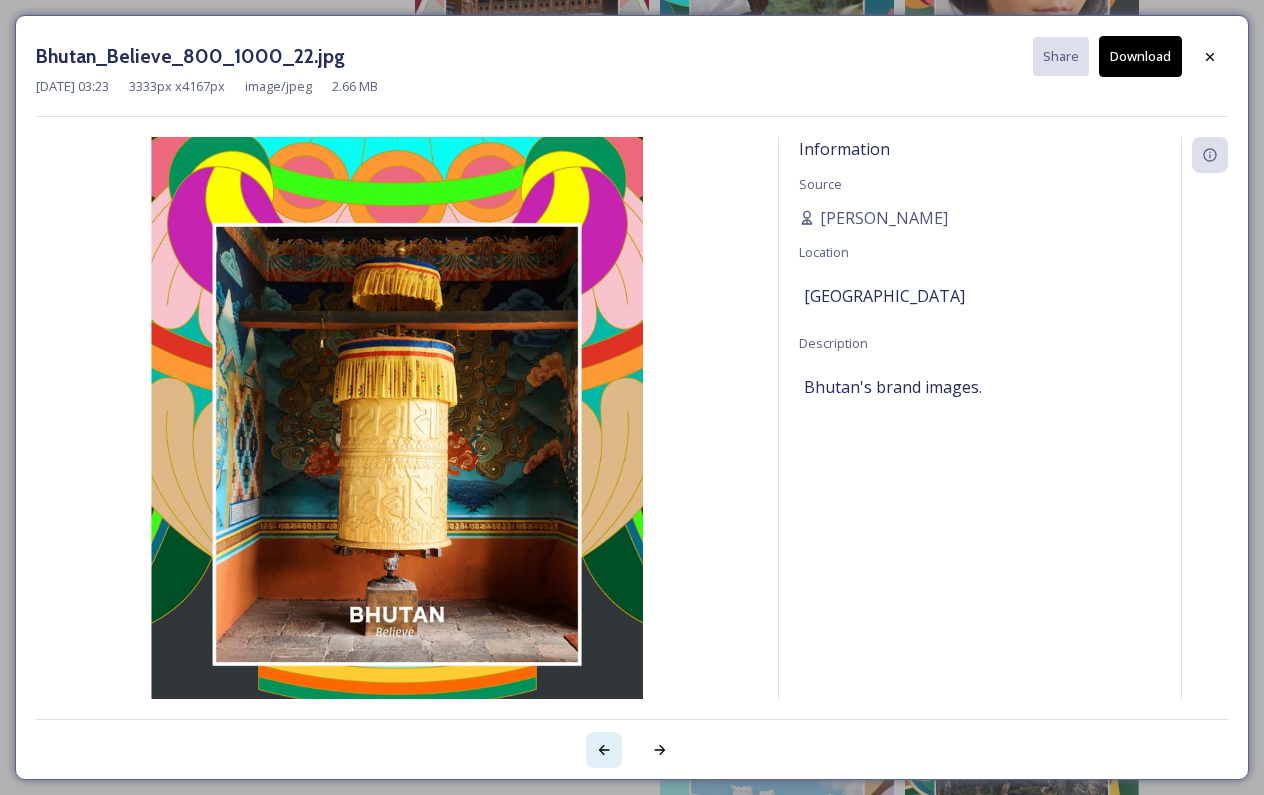 click 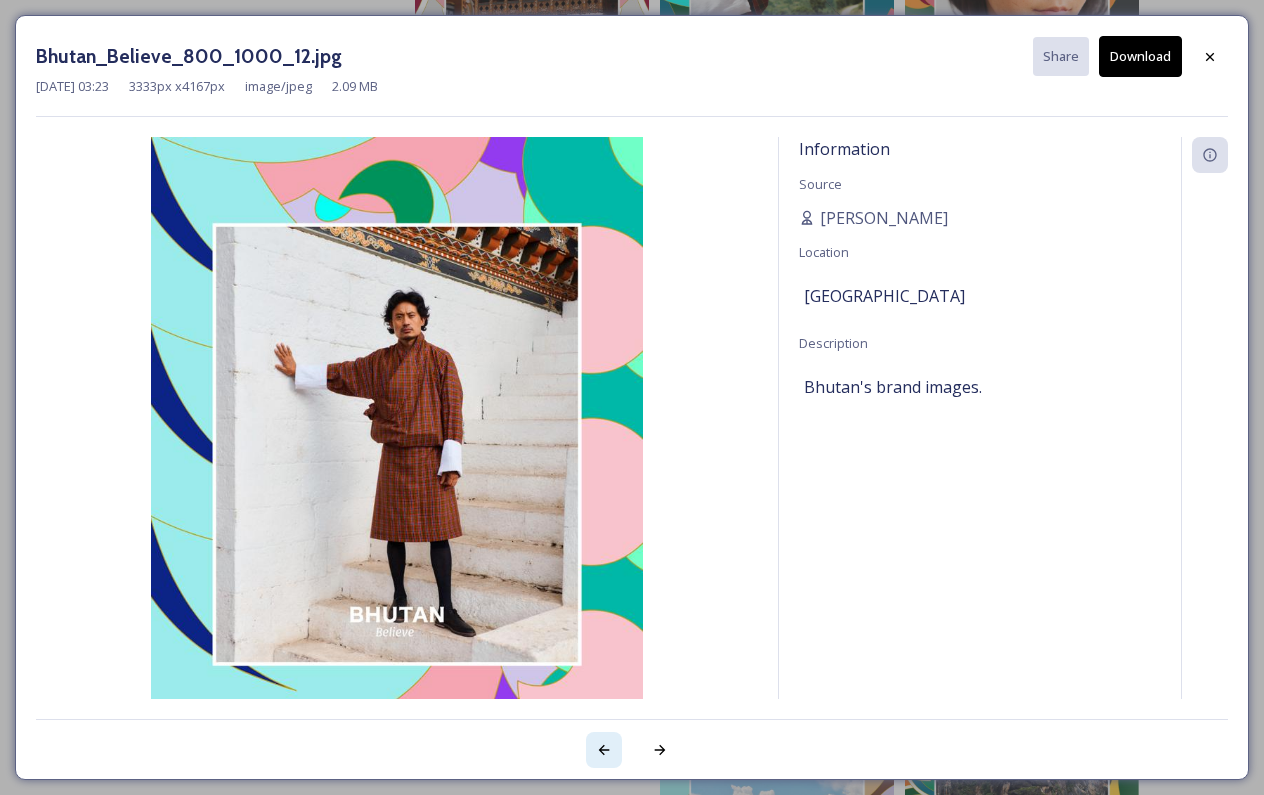 click 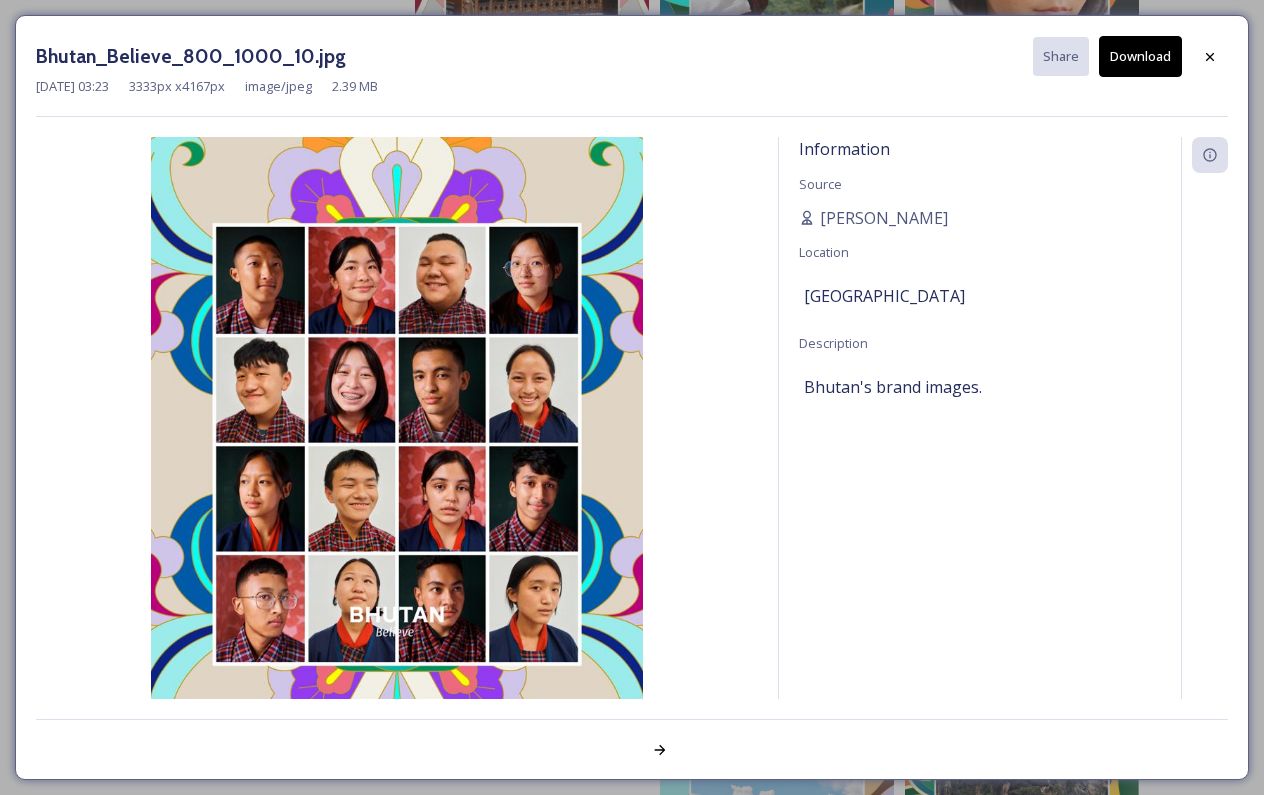 click at bounding box center [632, 739] 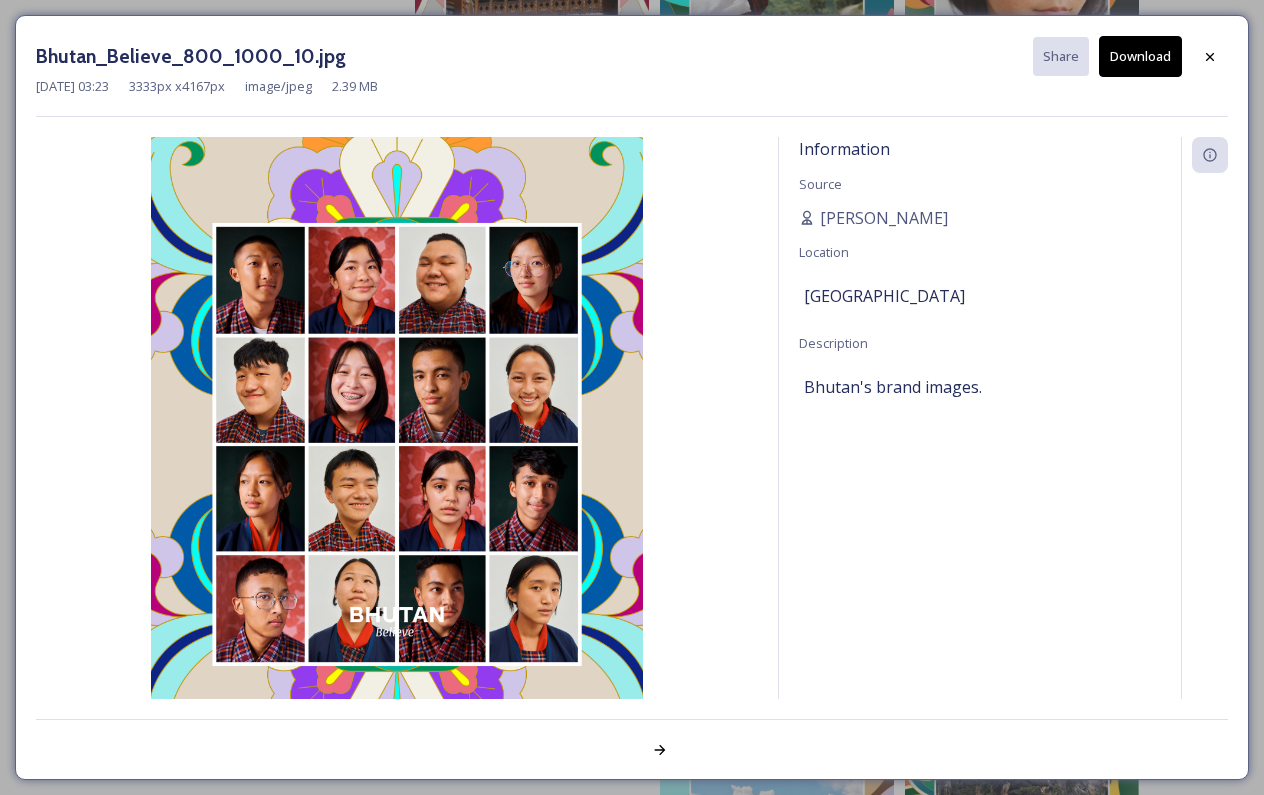 click at bounding box center [632, 739] 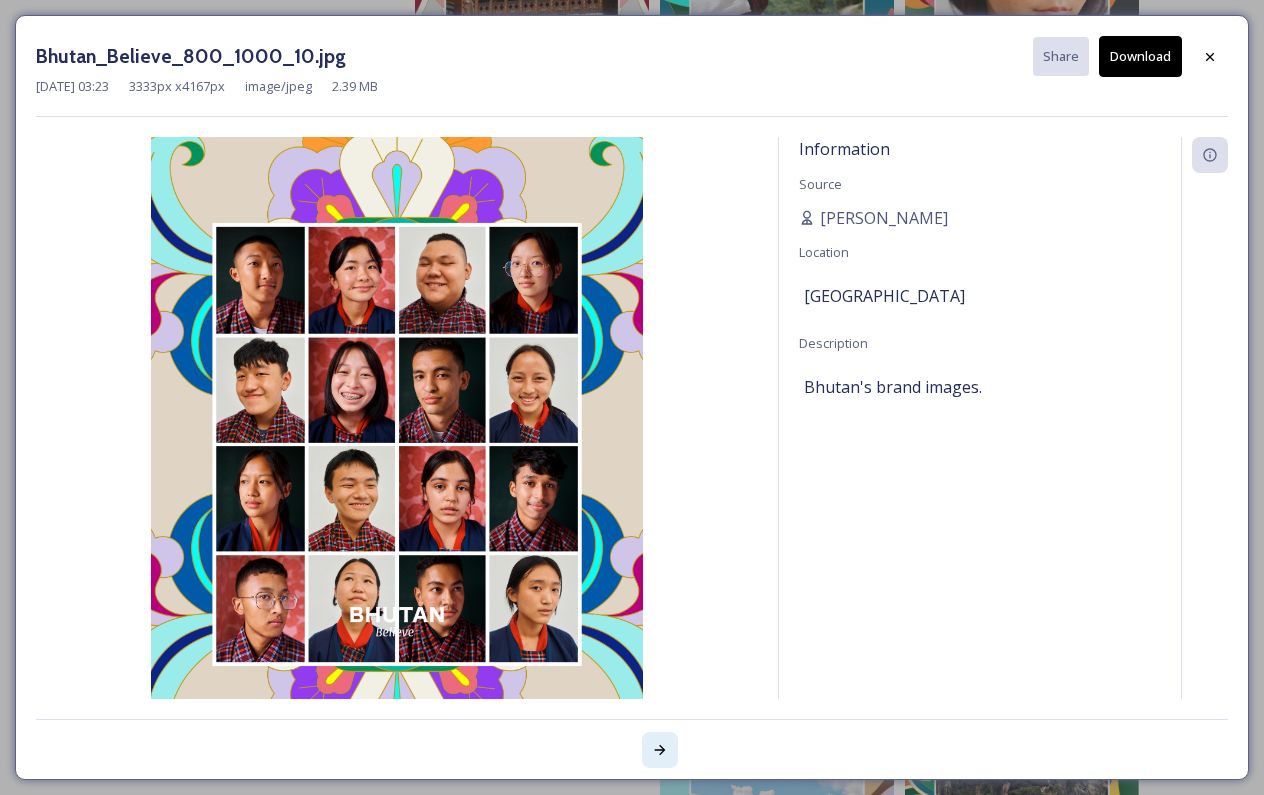 click 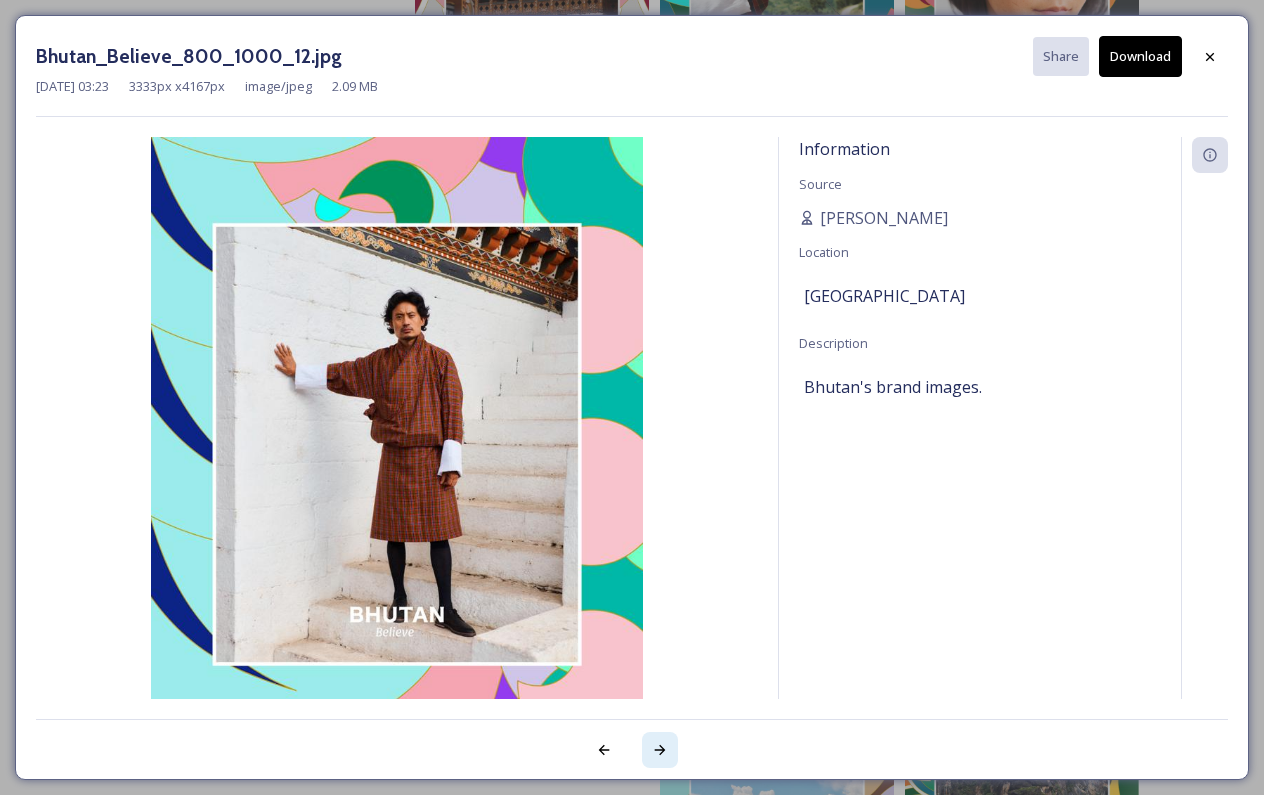 click 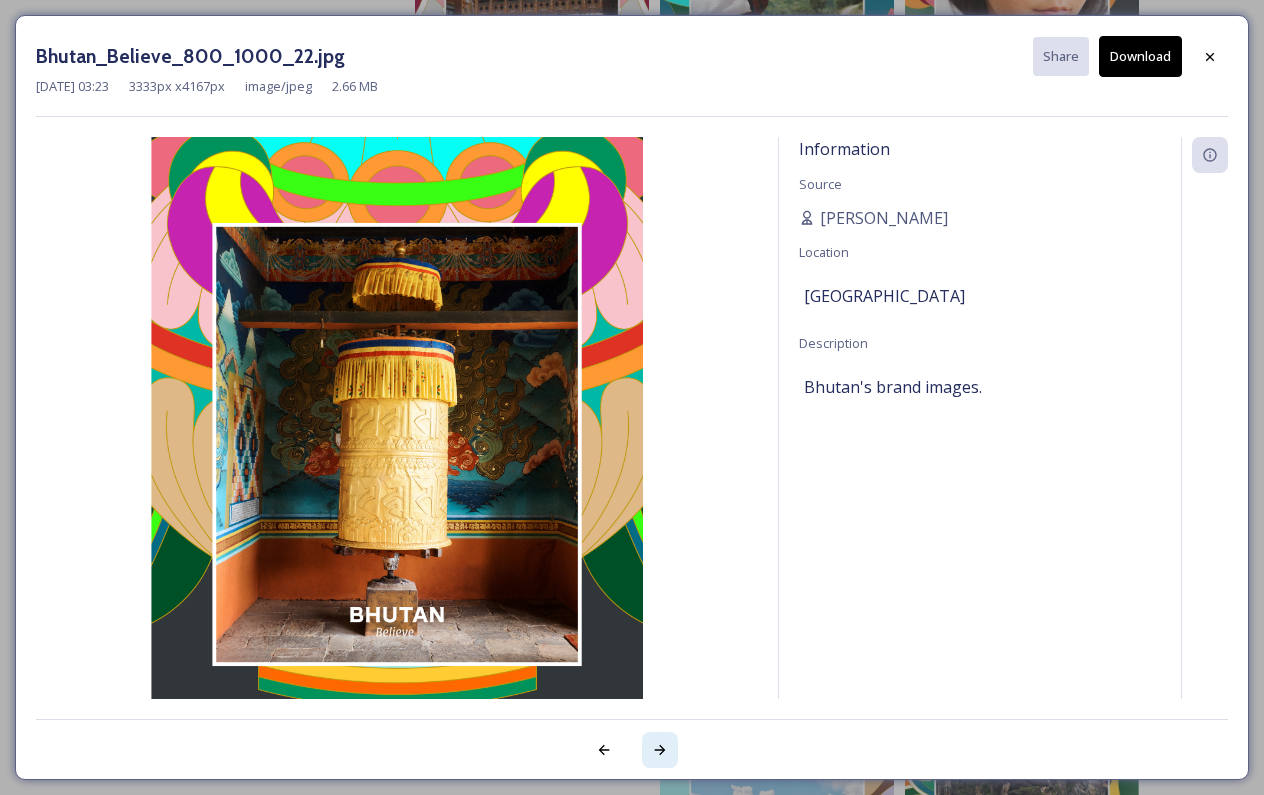 click 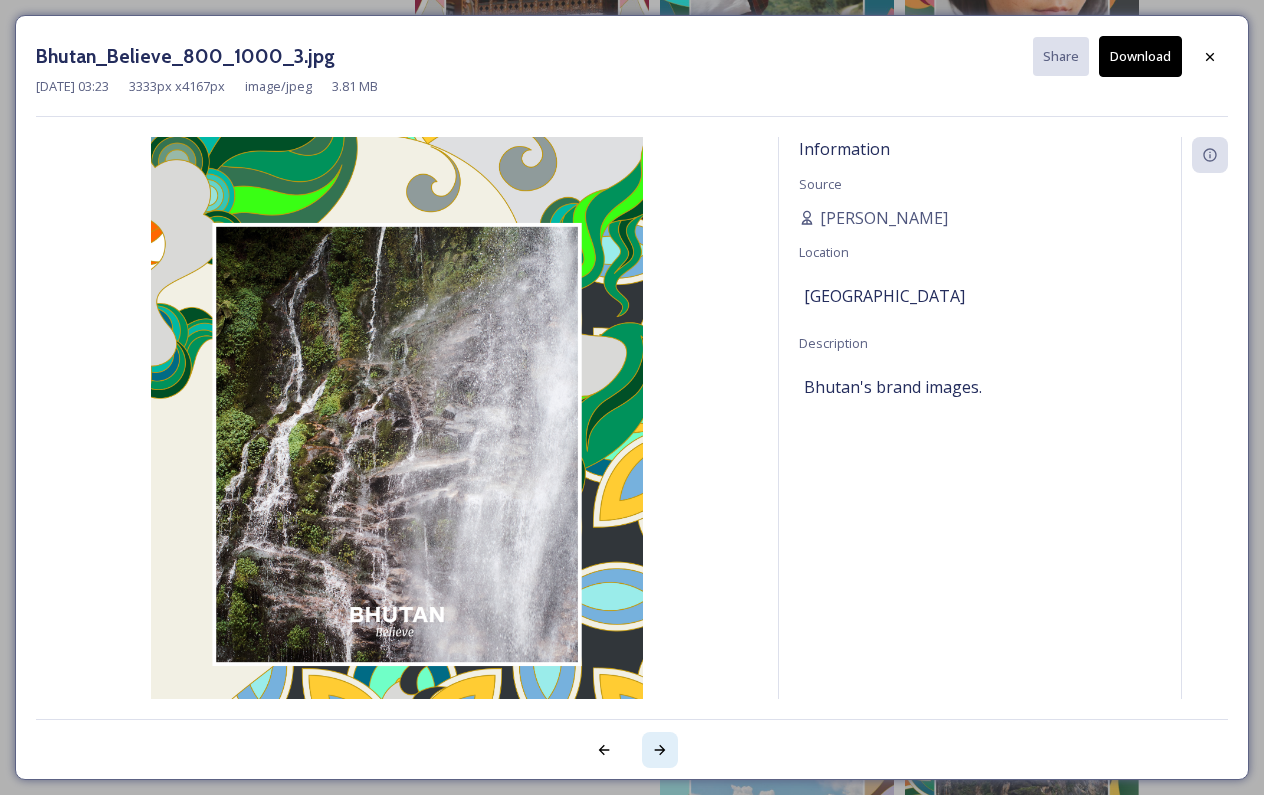 click 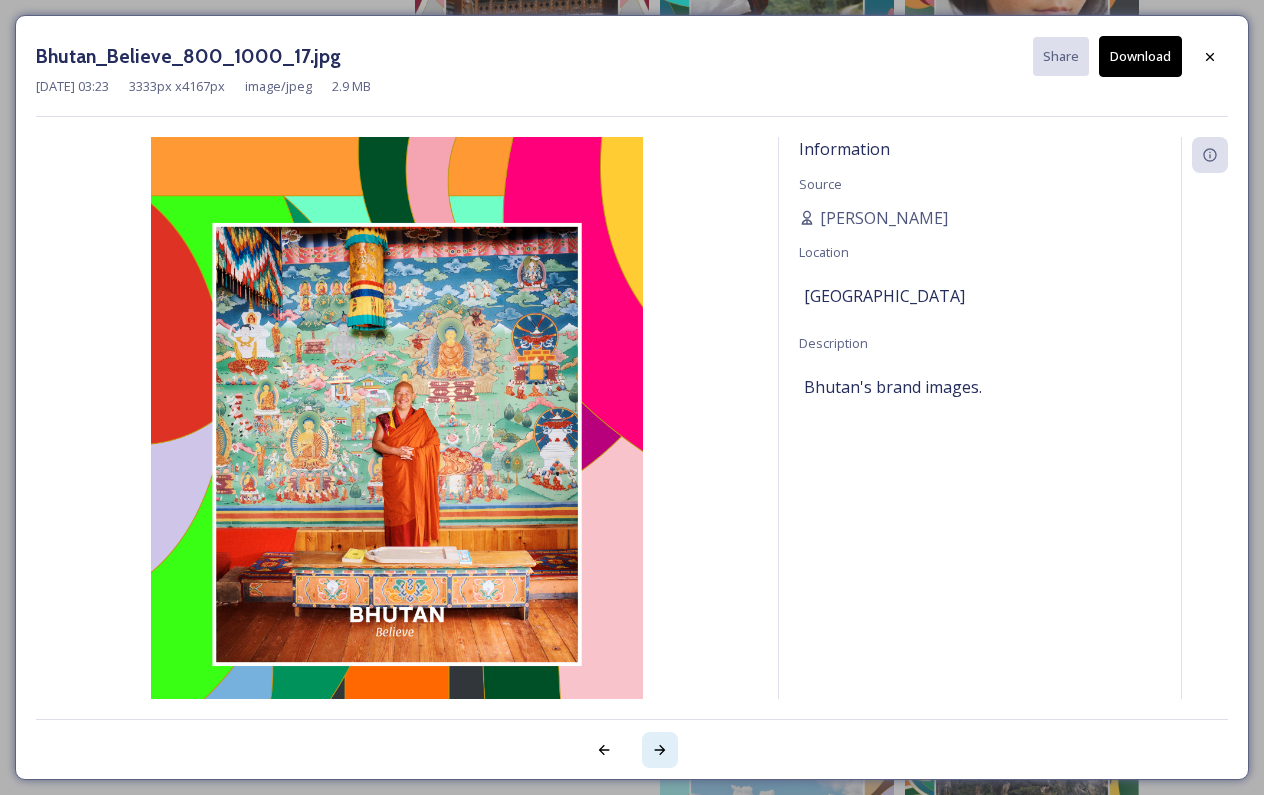 click 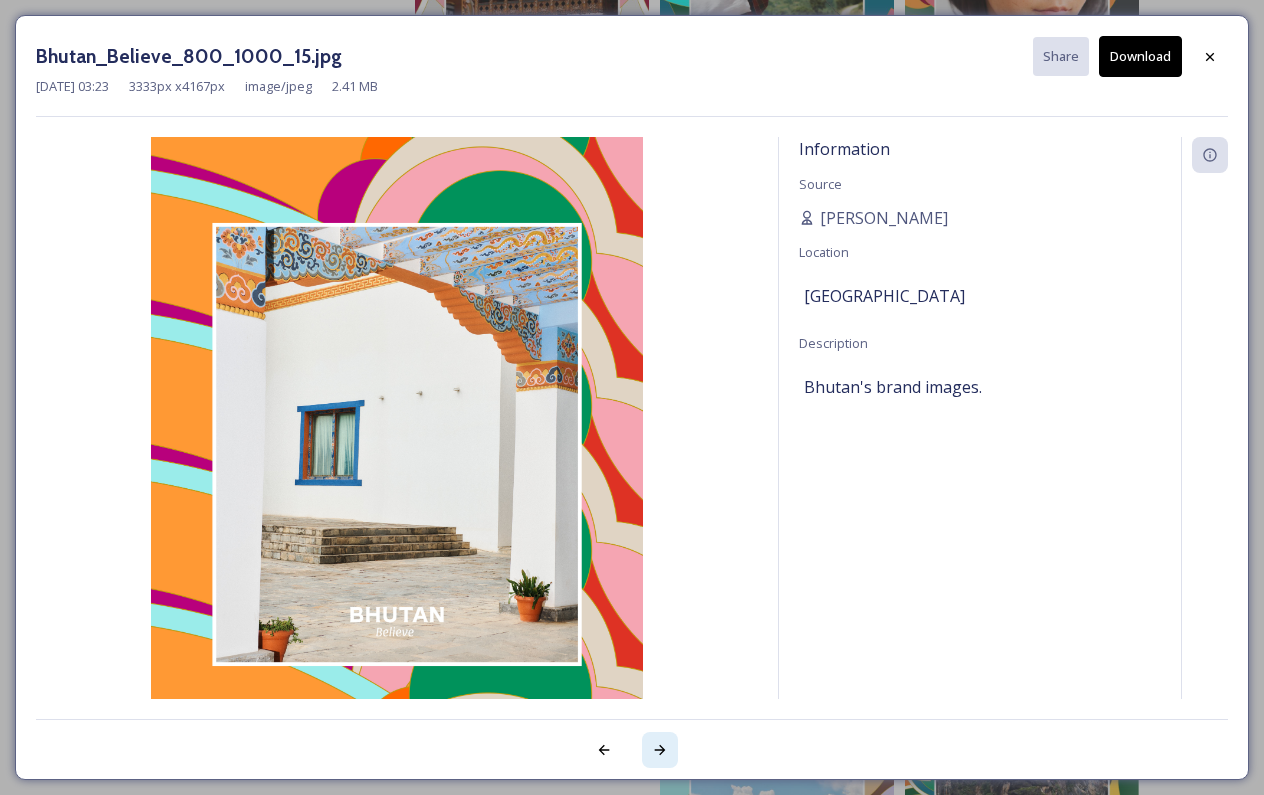 click 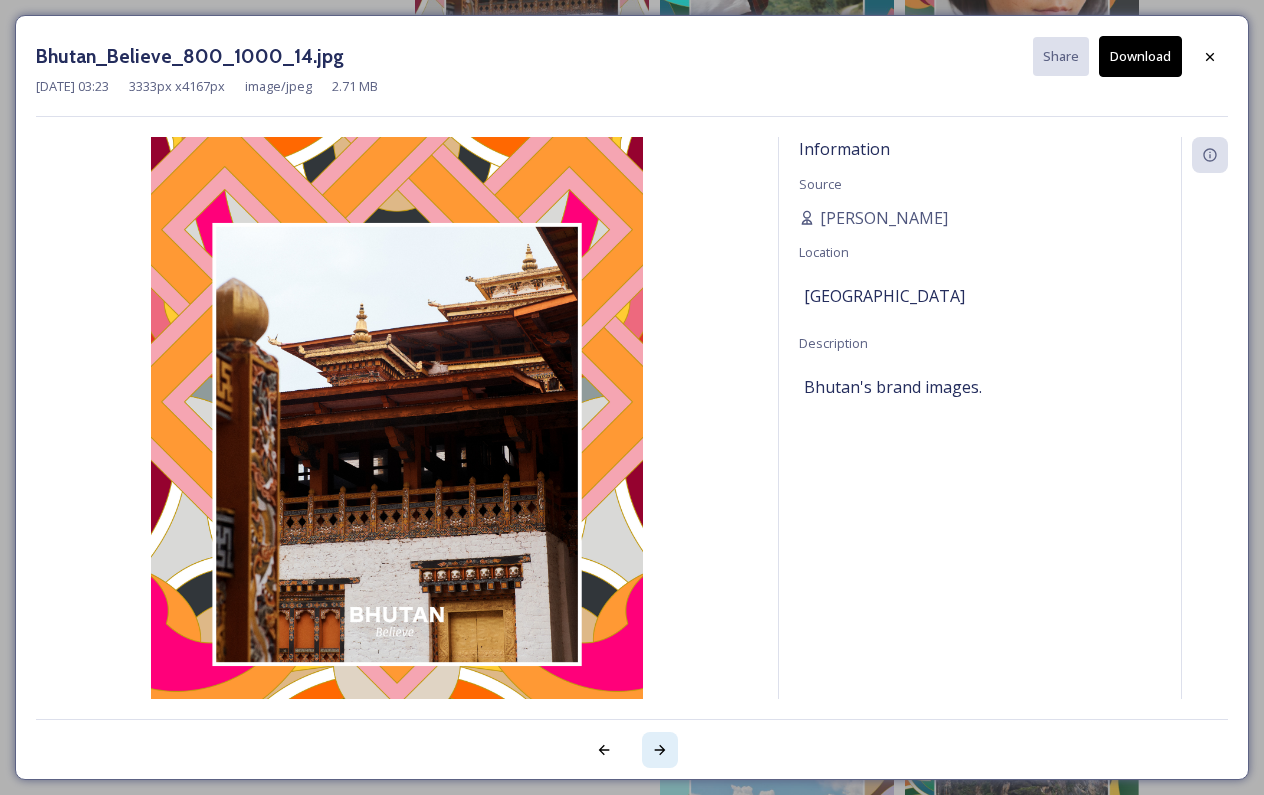 click 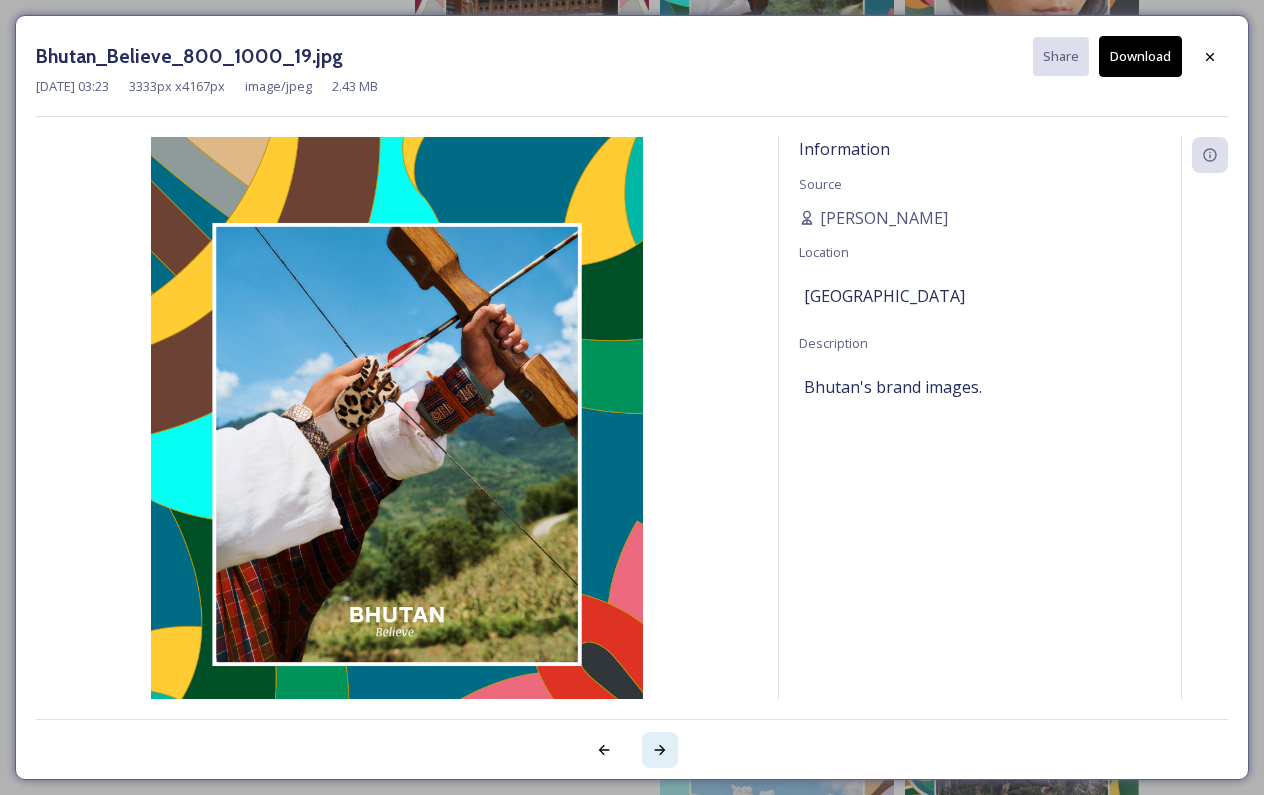 click 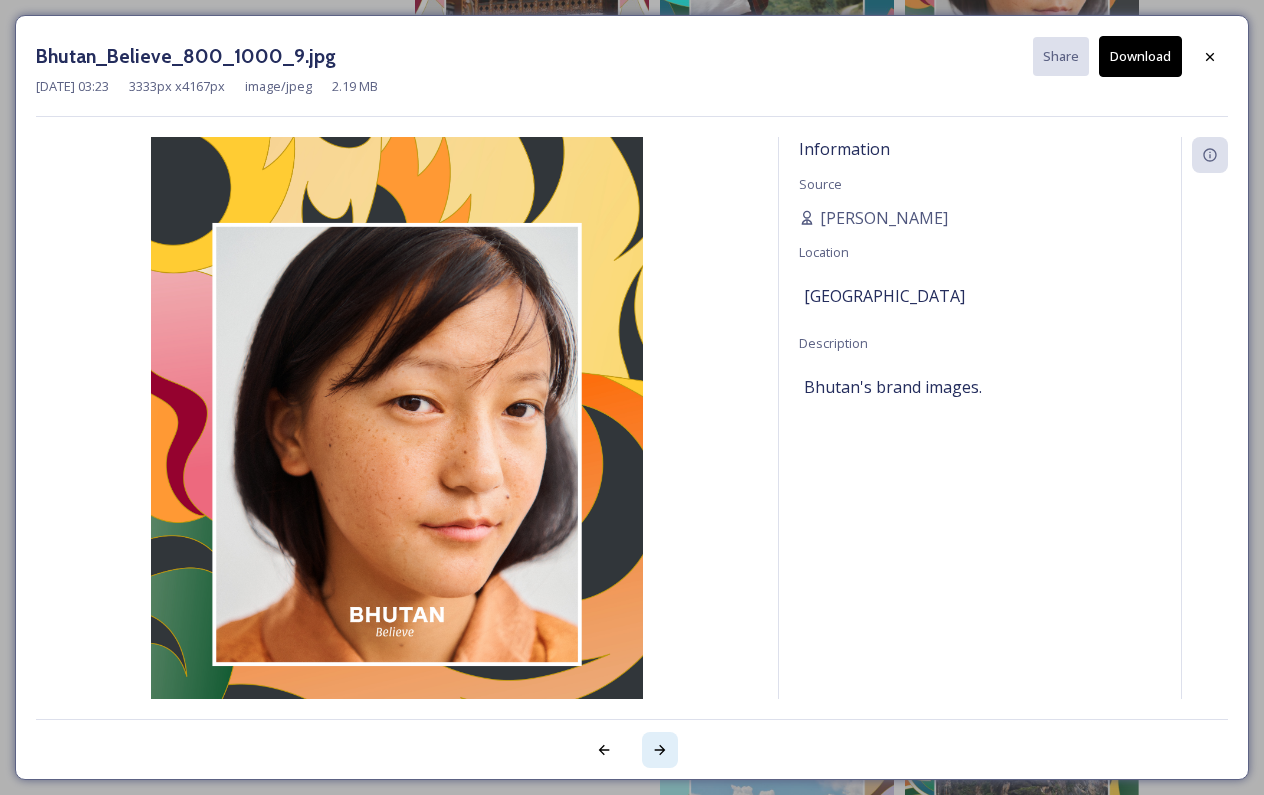 click 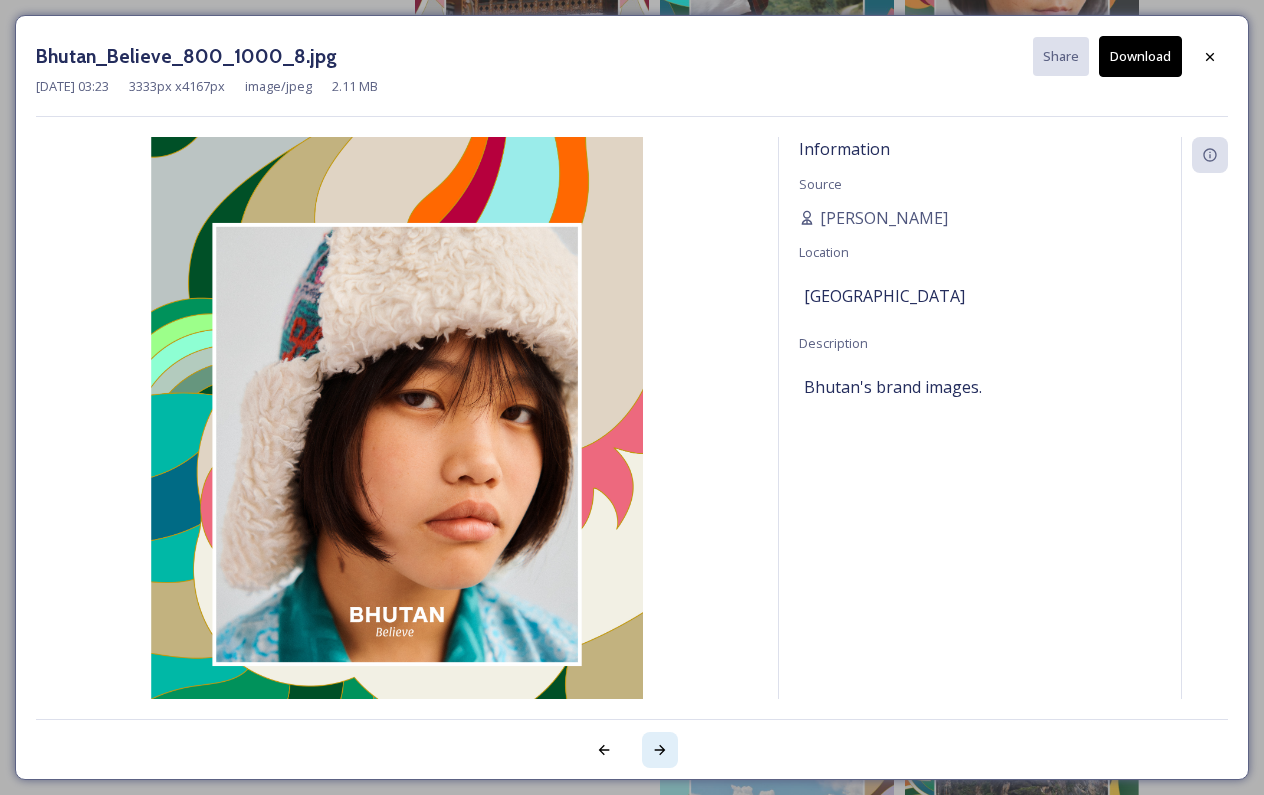 click 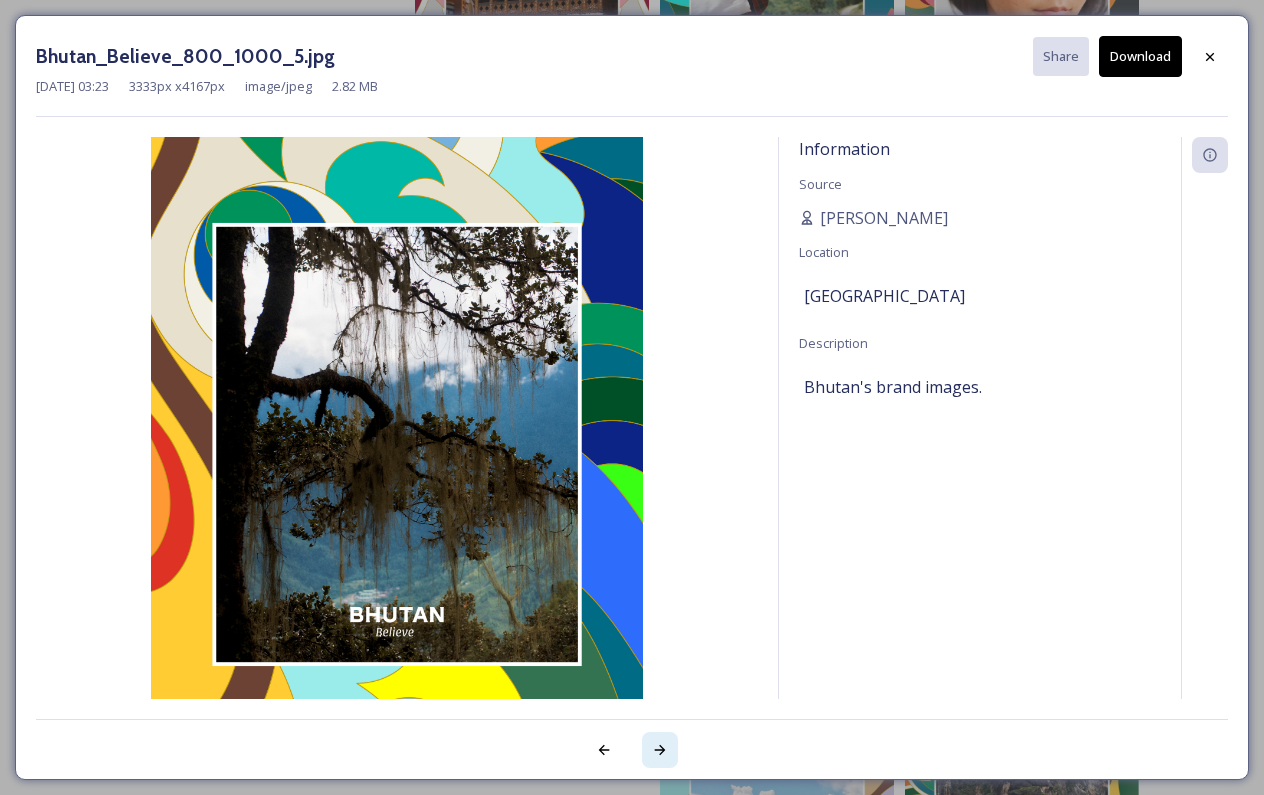 click 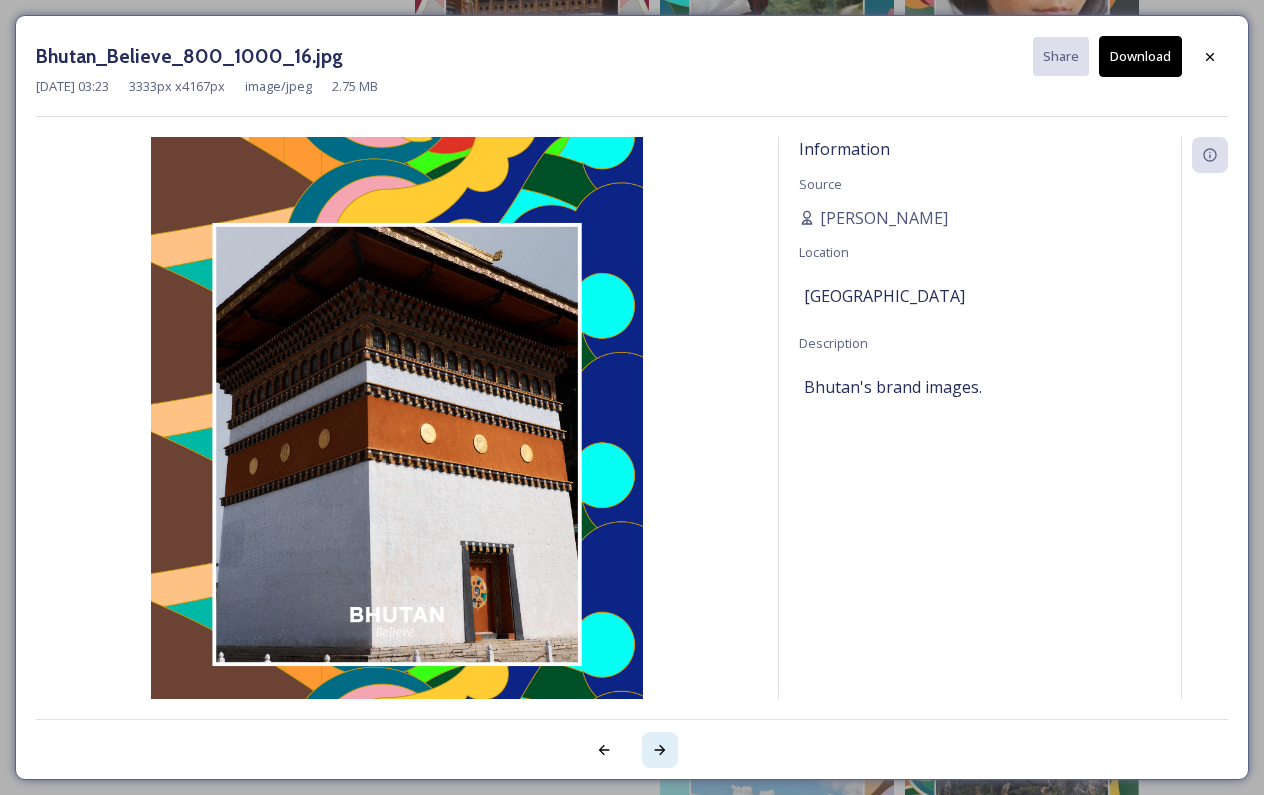 click 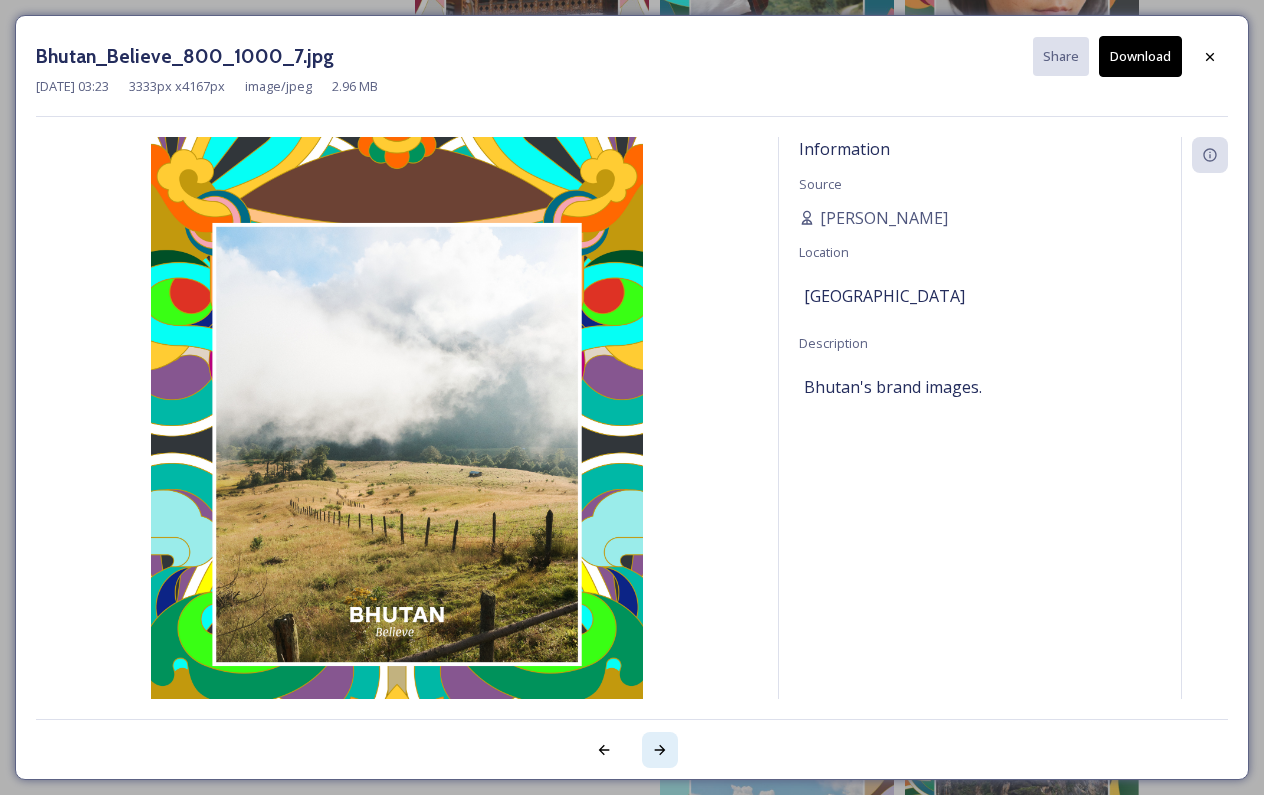 click 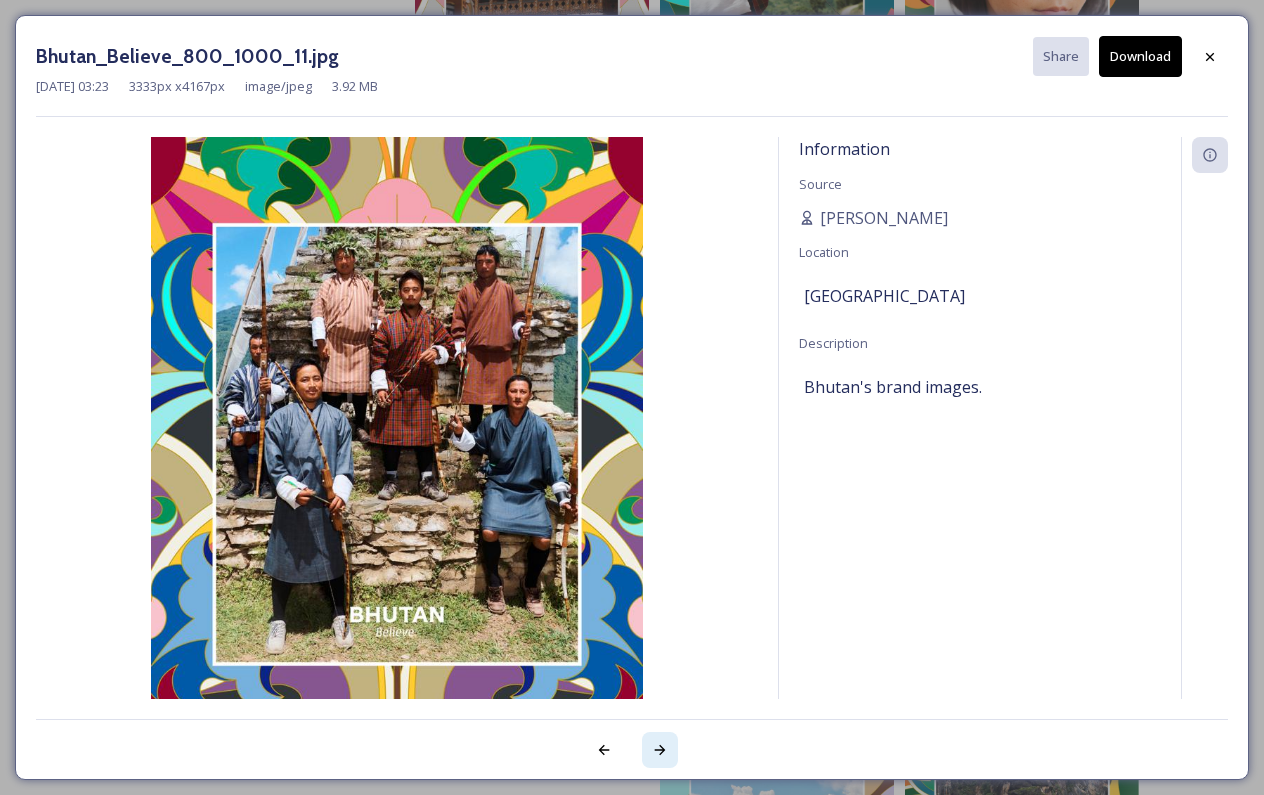 click 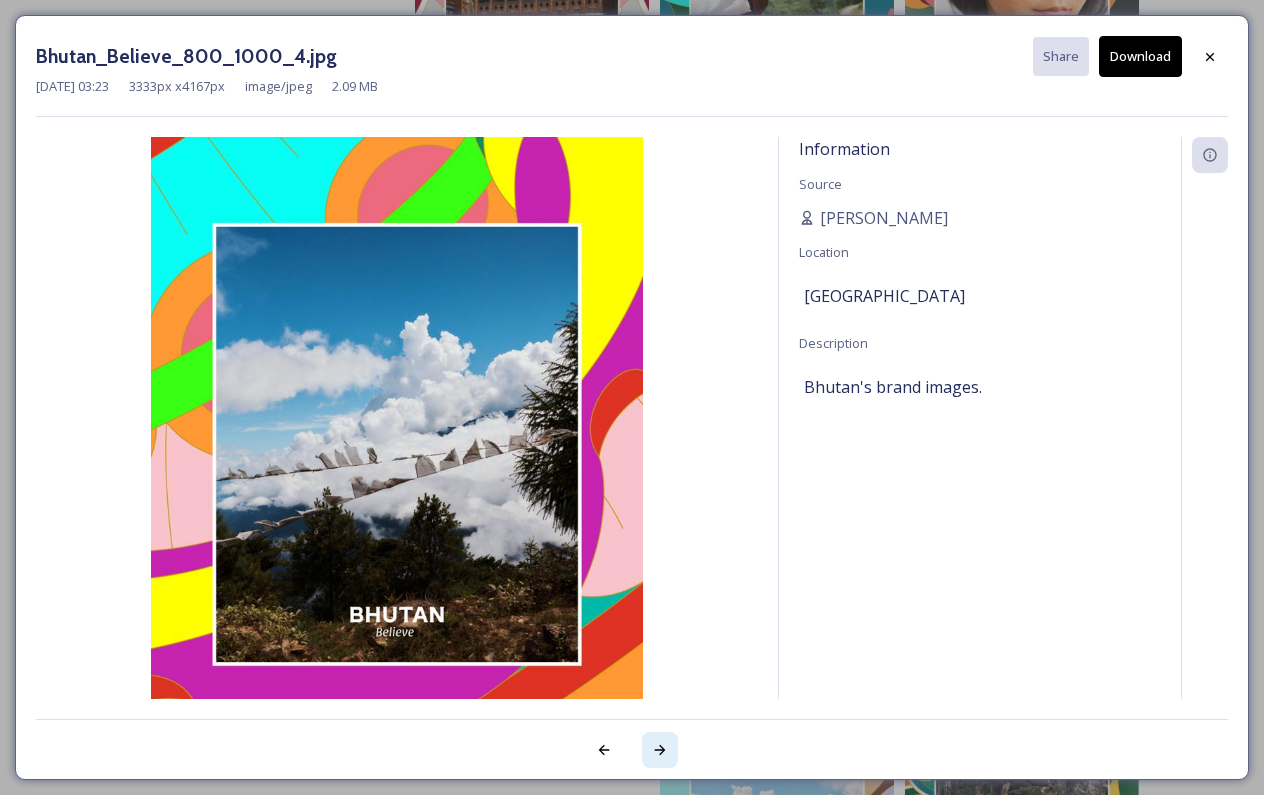 click 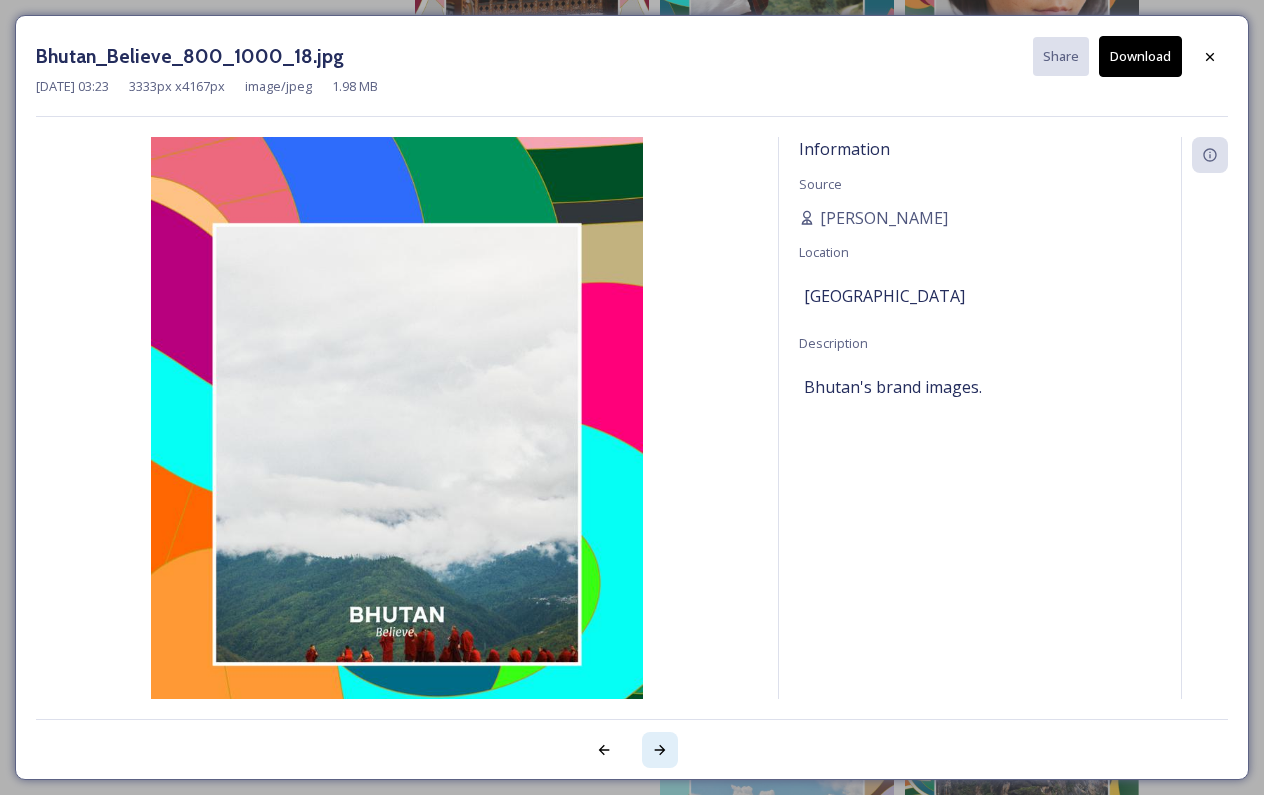 click 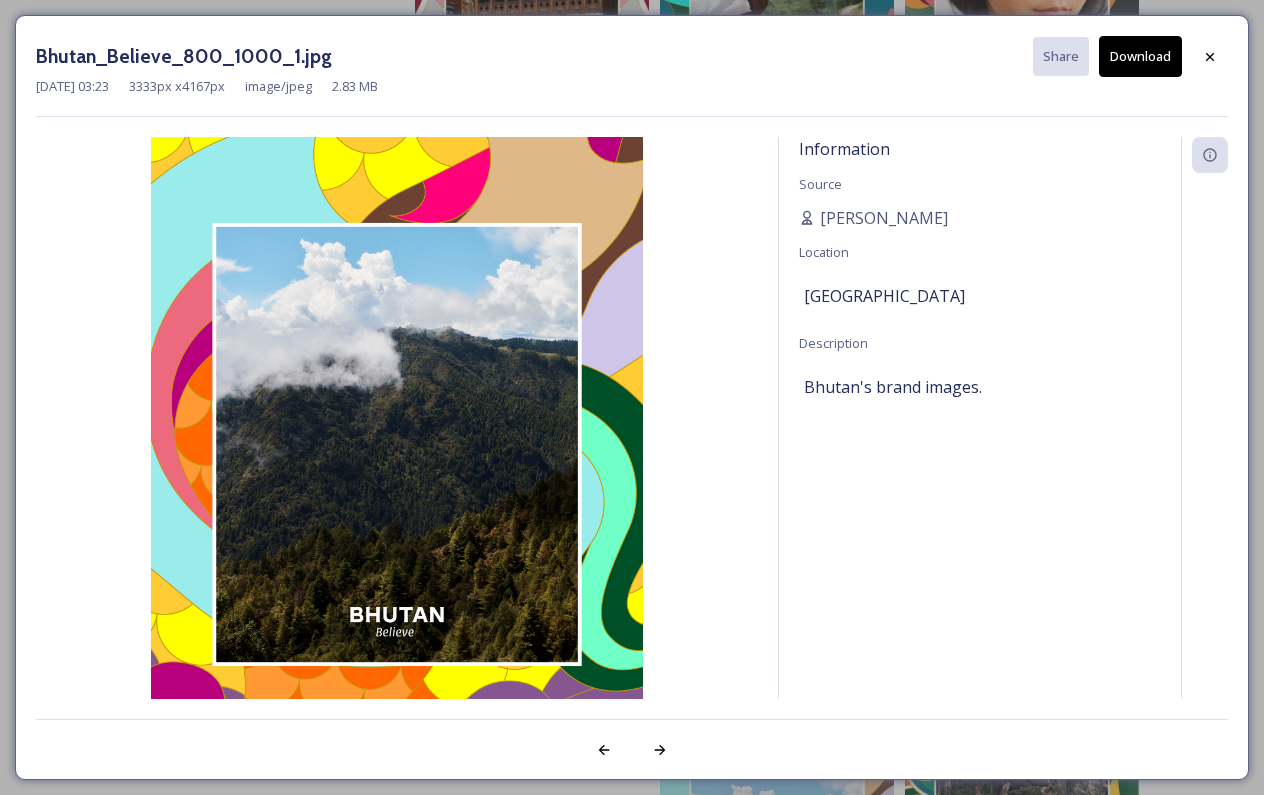 click on "Information Source [PERSON_NAME] Location [GEOGRAPHIC_DATA] Description [GEOGRAPHIC_DATA]'s brand images." at bounding box center [980, 444] 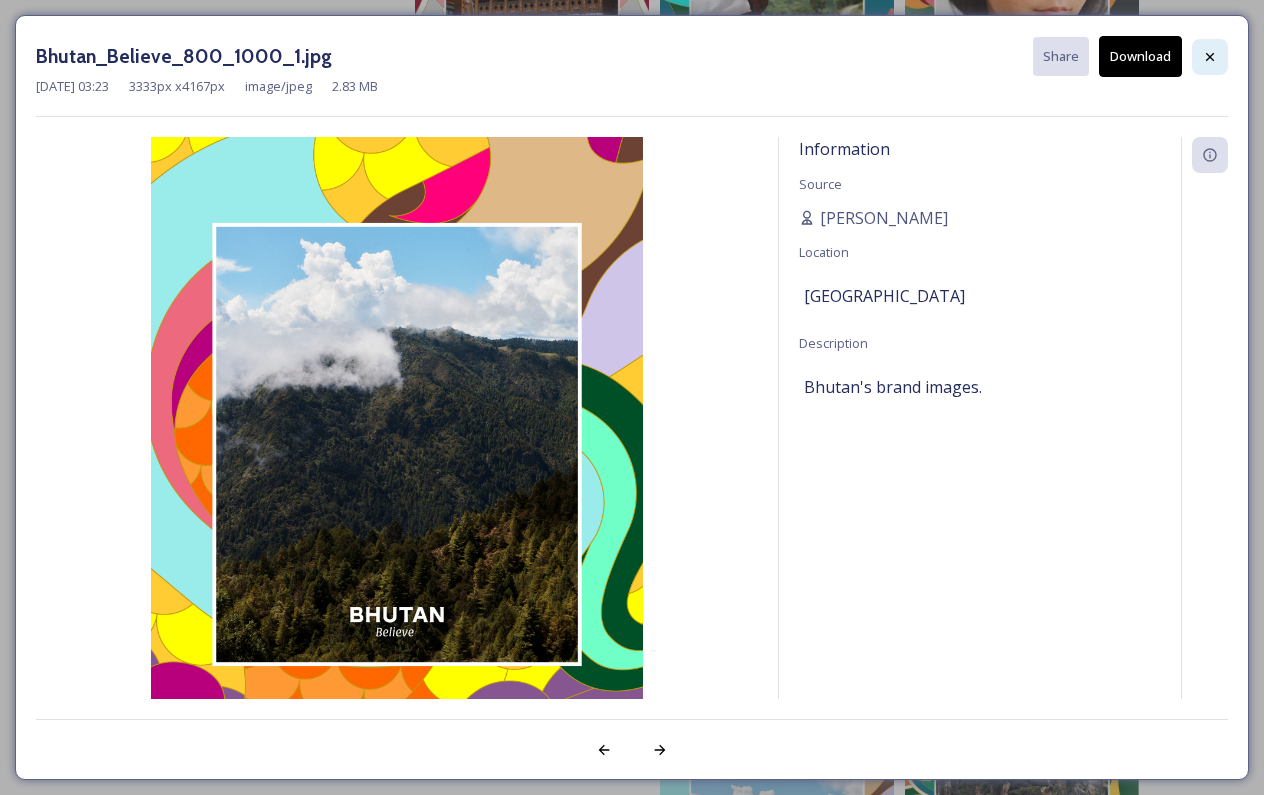 click 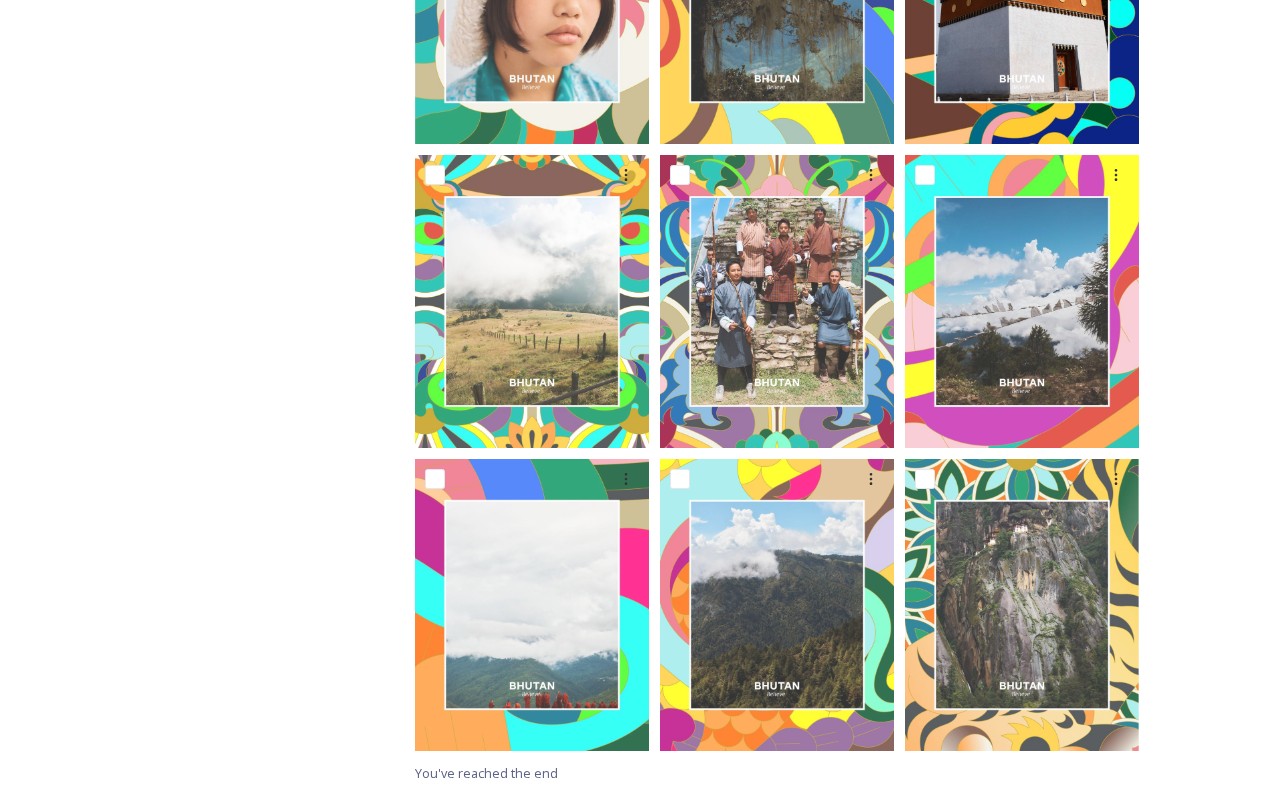 scroll, scrollTop: 1438, scrollLeft: 0, axis: vertical 